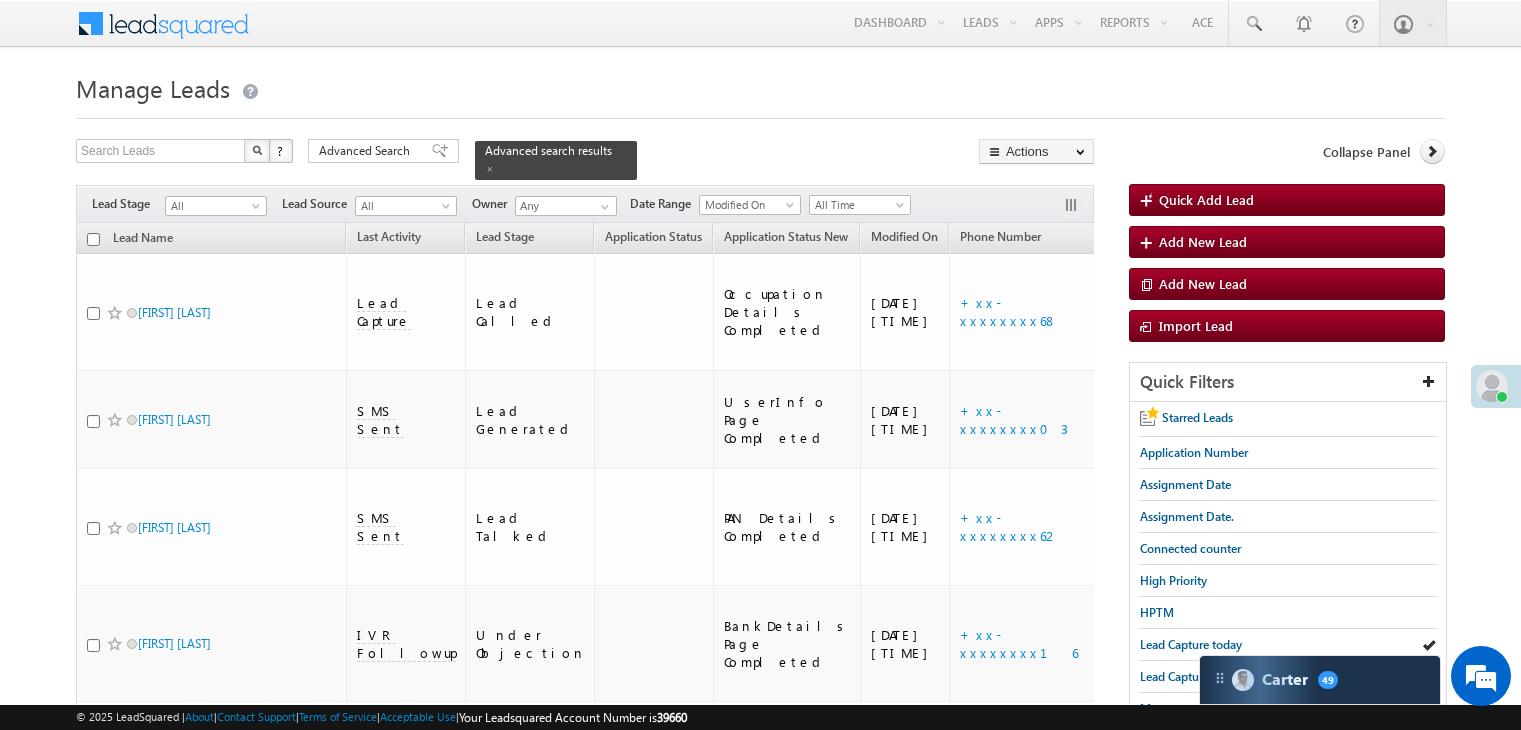 scroll, scrollTop: 0, scrollLeft: 0, axis: both 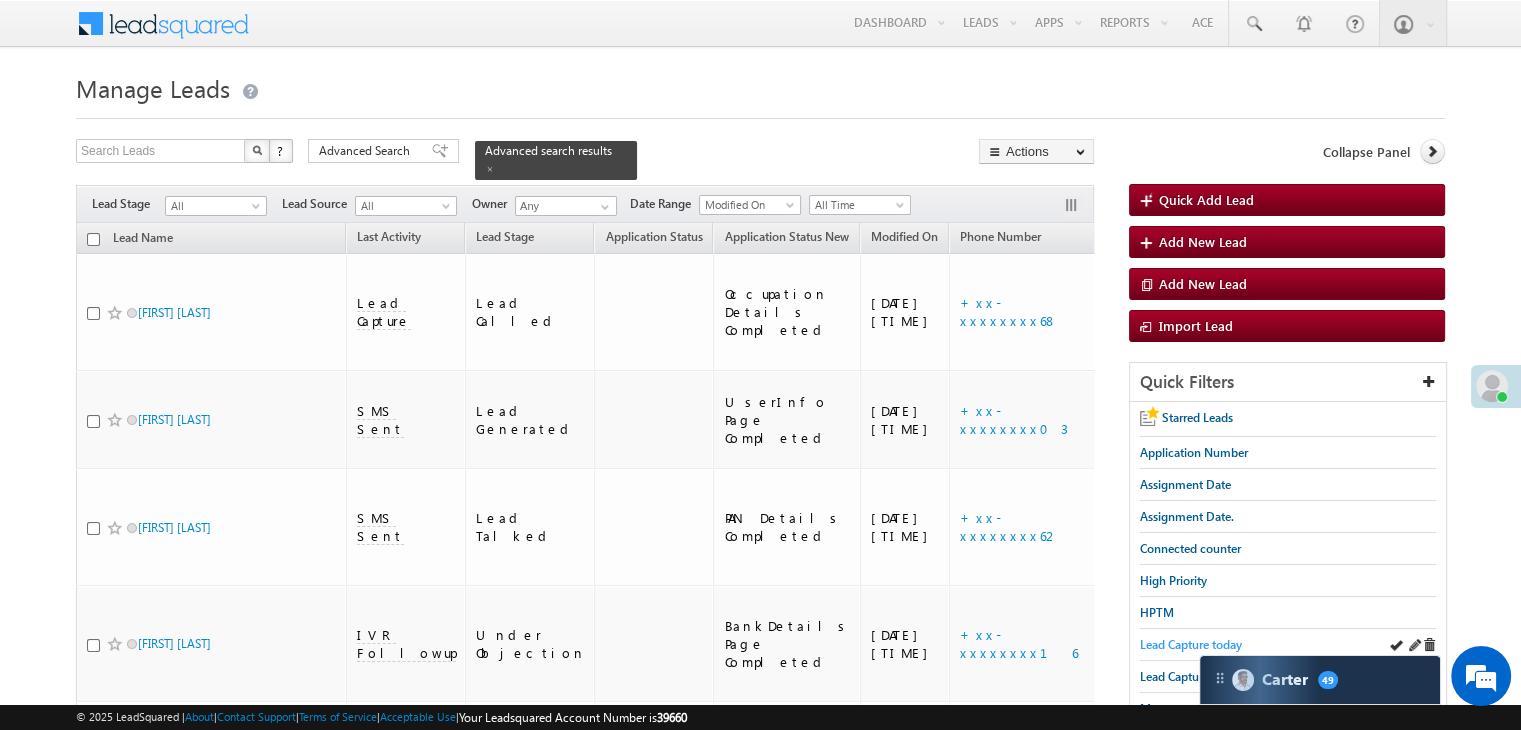 click on "Lead Capture today" at bounding box center (1191, 644) 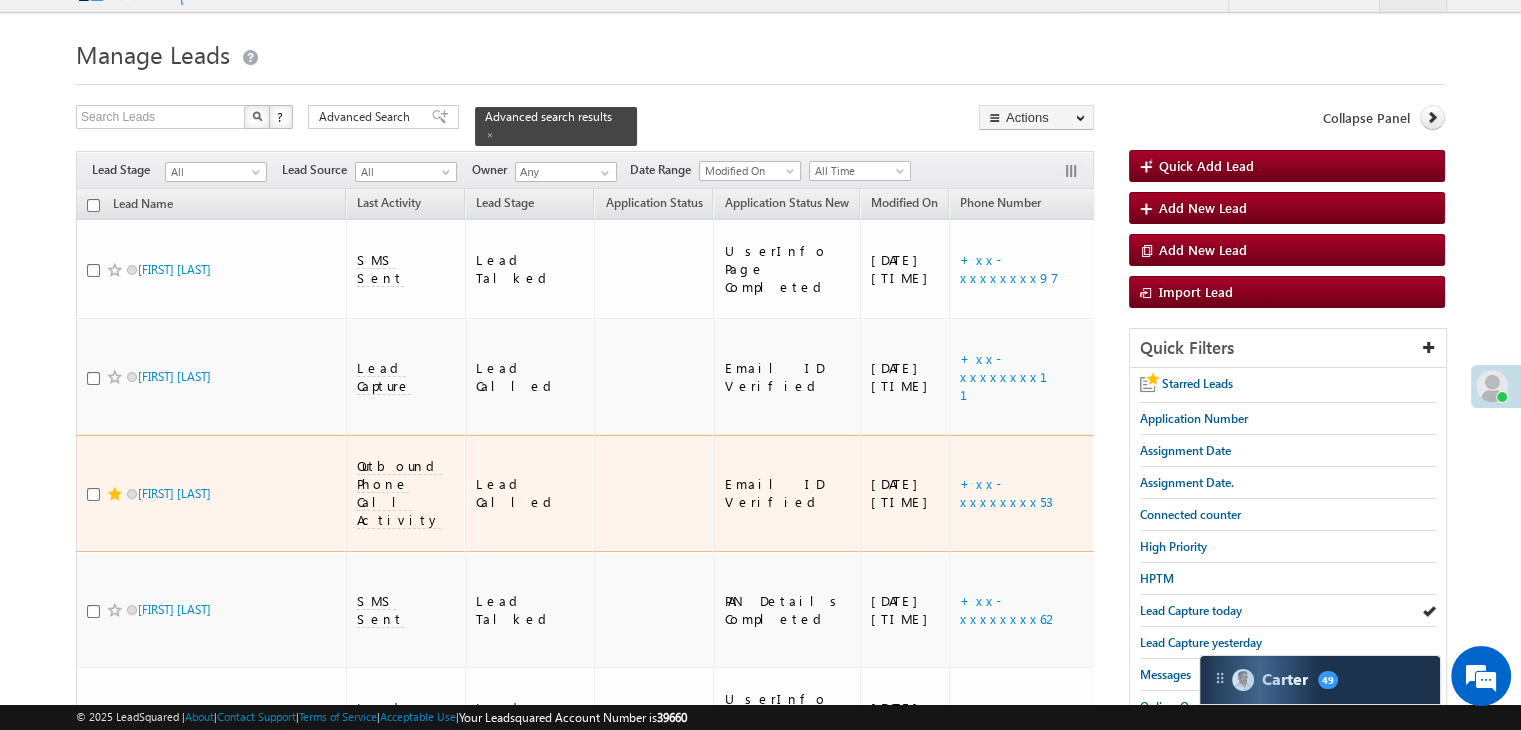 scroll, scrollTop: 0, scrollLeft: 0, axis: both 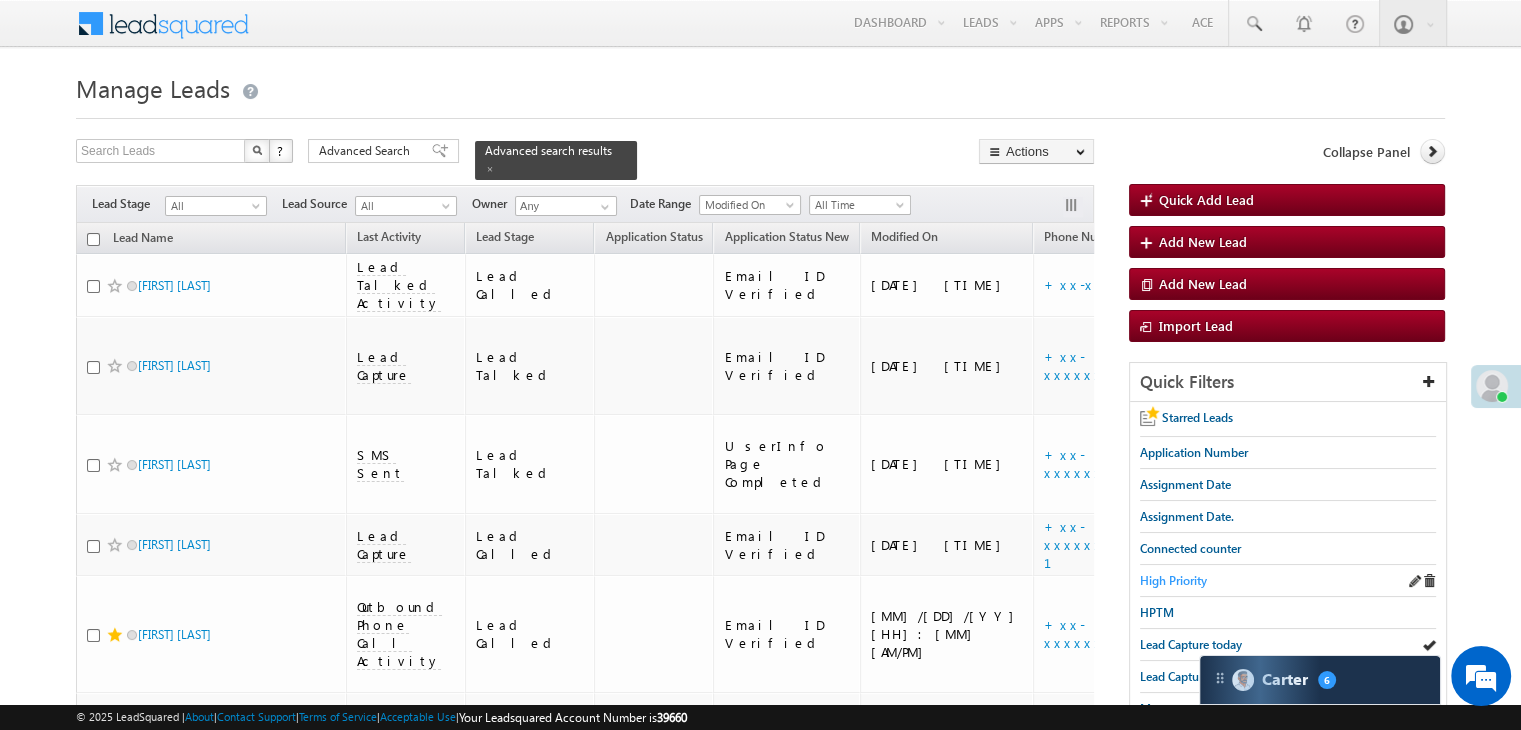 click on "High Priority" at bounding box center (1173, 580) 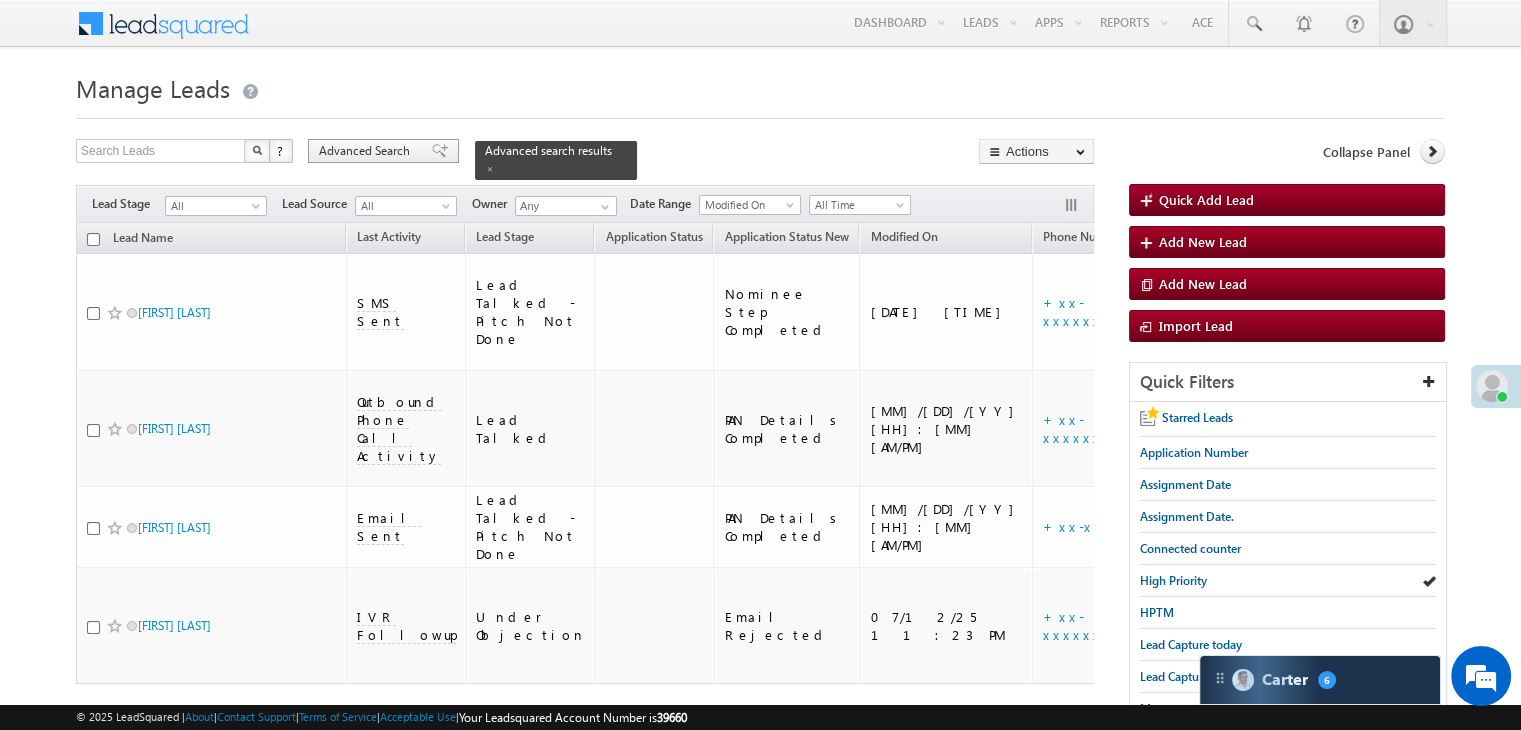 click at bounding box center [440, 151] 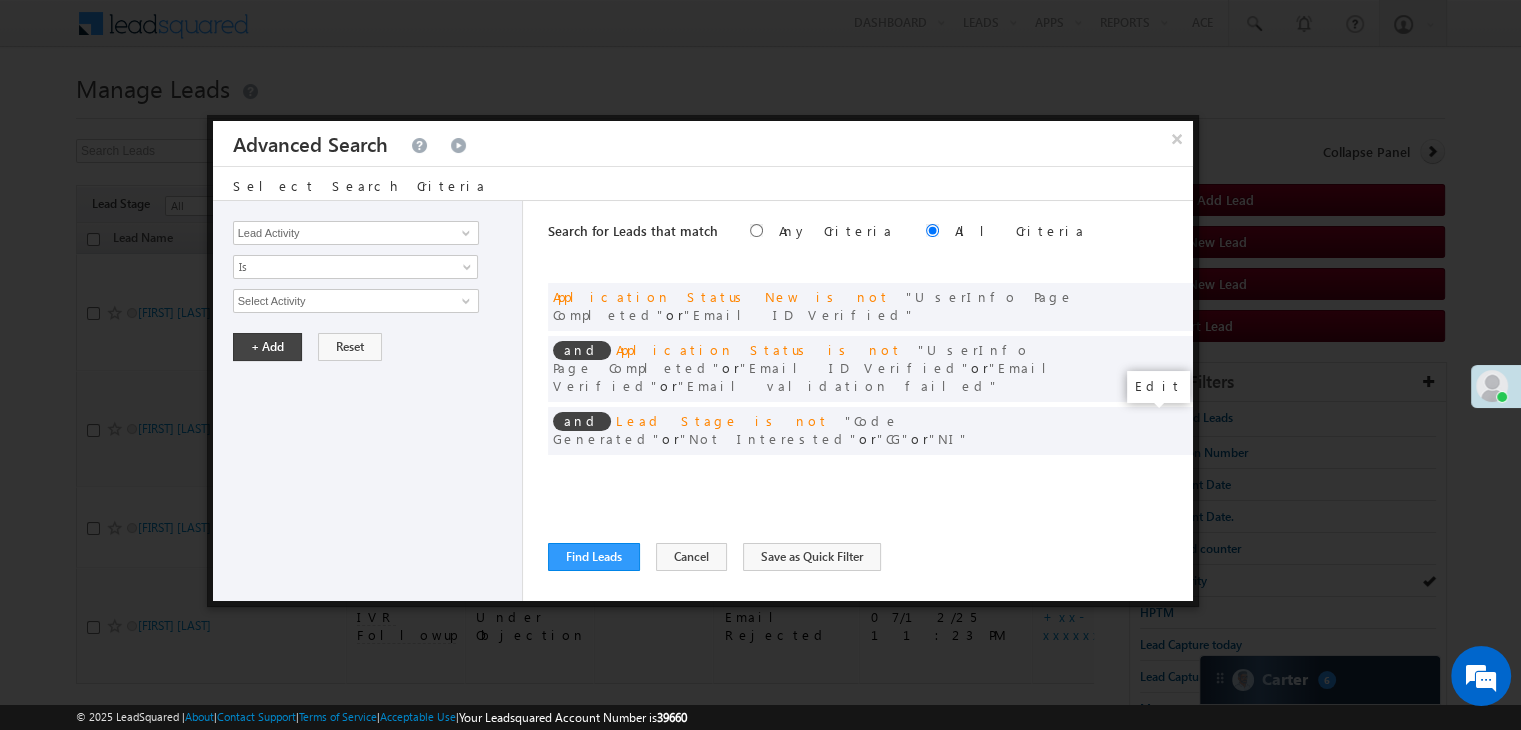 click at bounding box center (1147, 472) 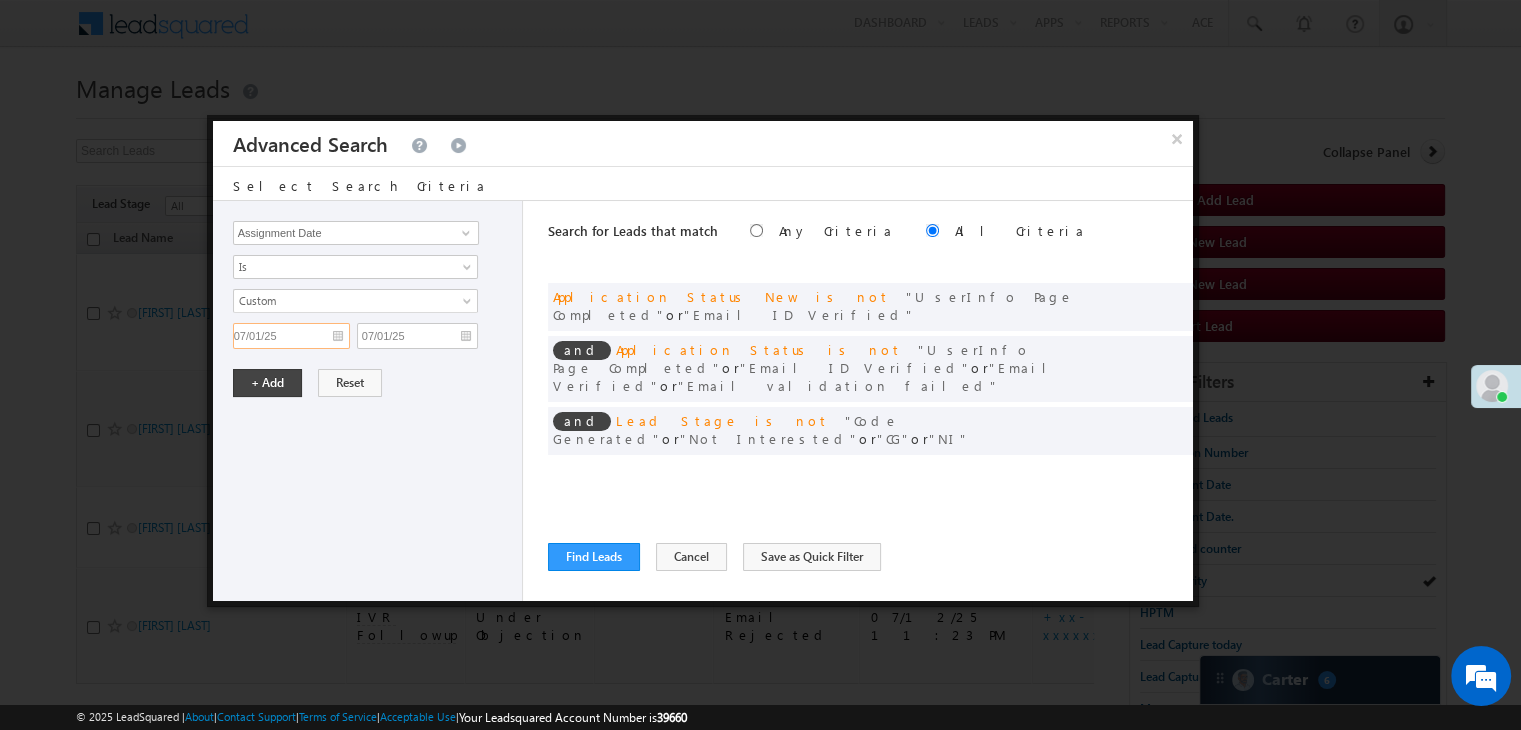 click on "07/01/25" at bounding box center [291, 336] 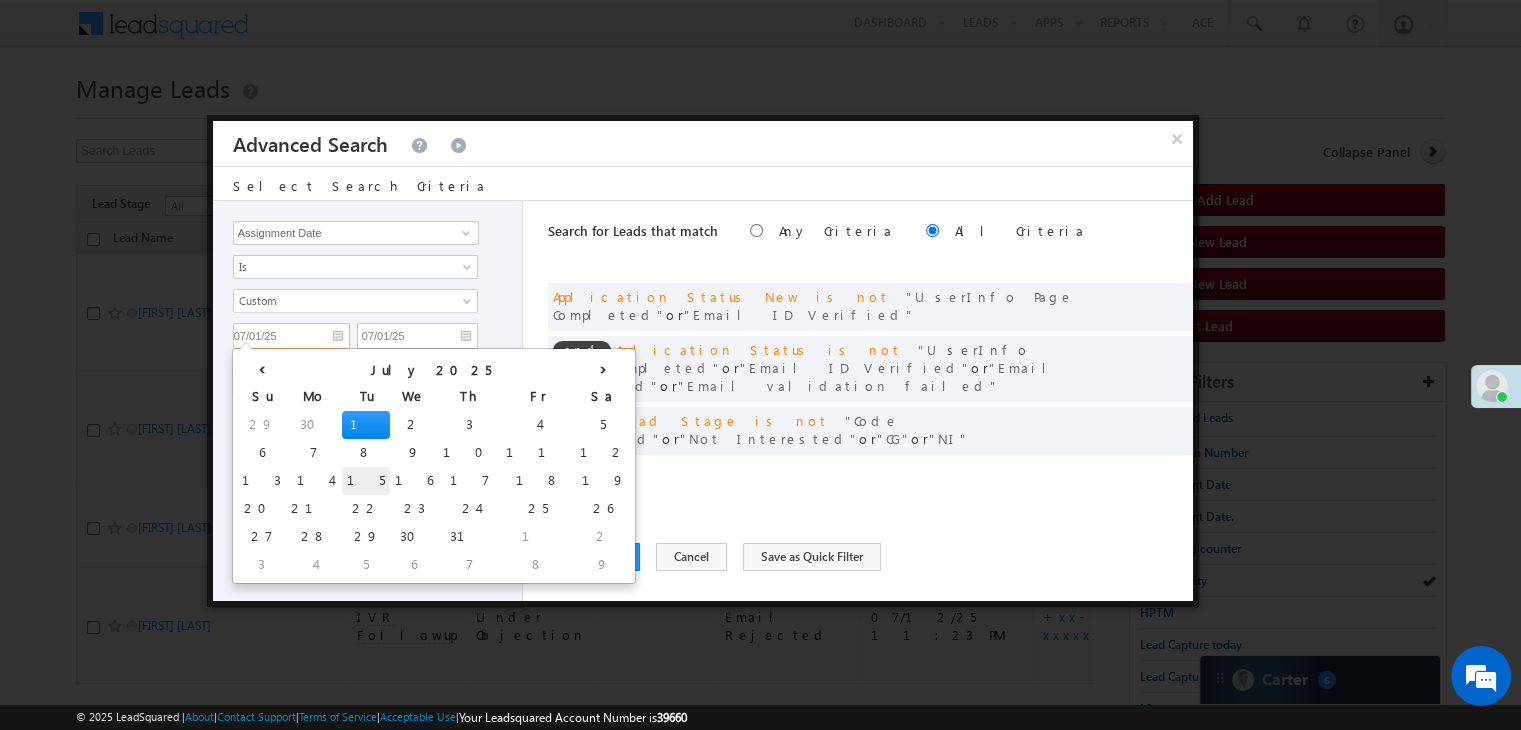 click on "15" at bounding box center [366, 481] 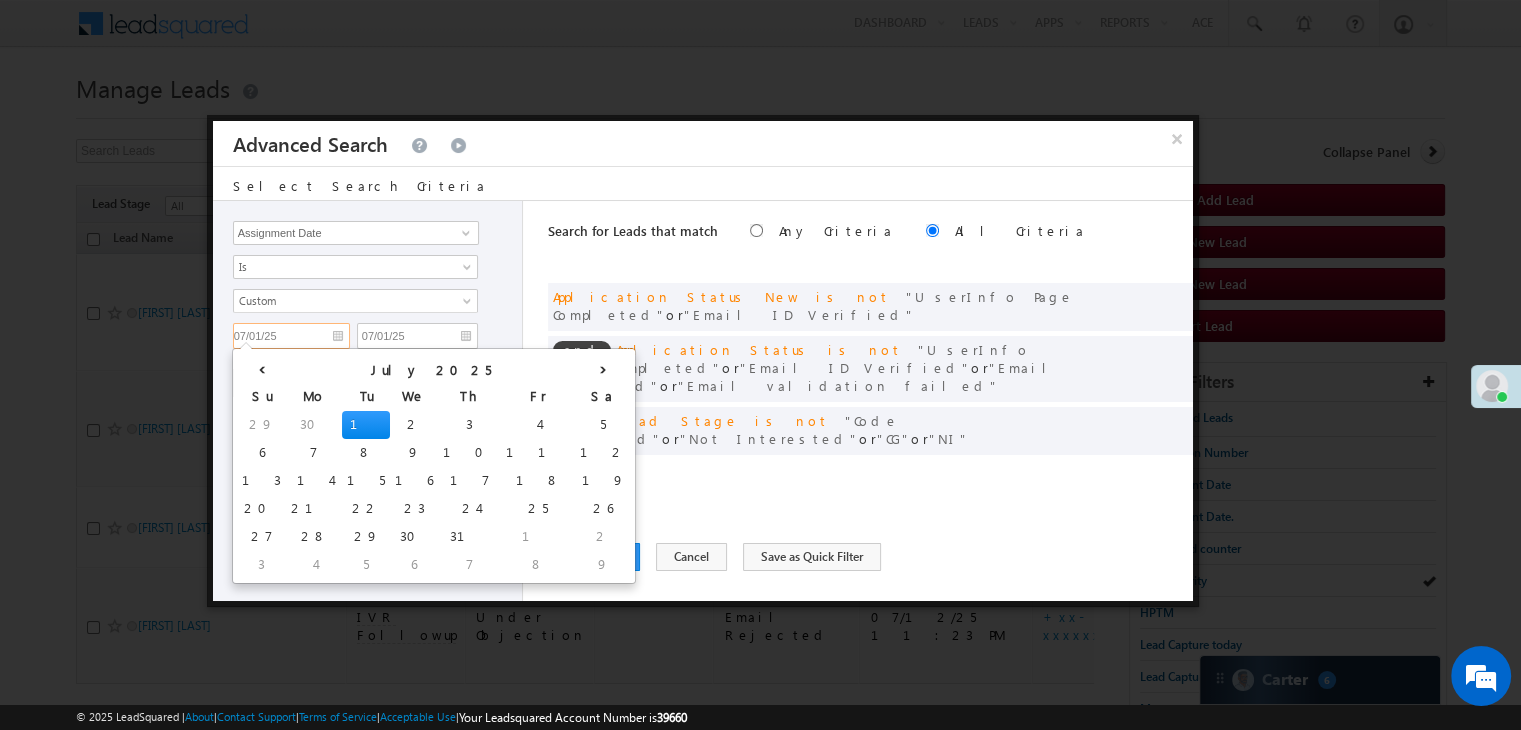 type on "07/15/25" 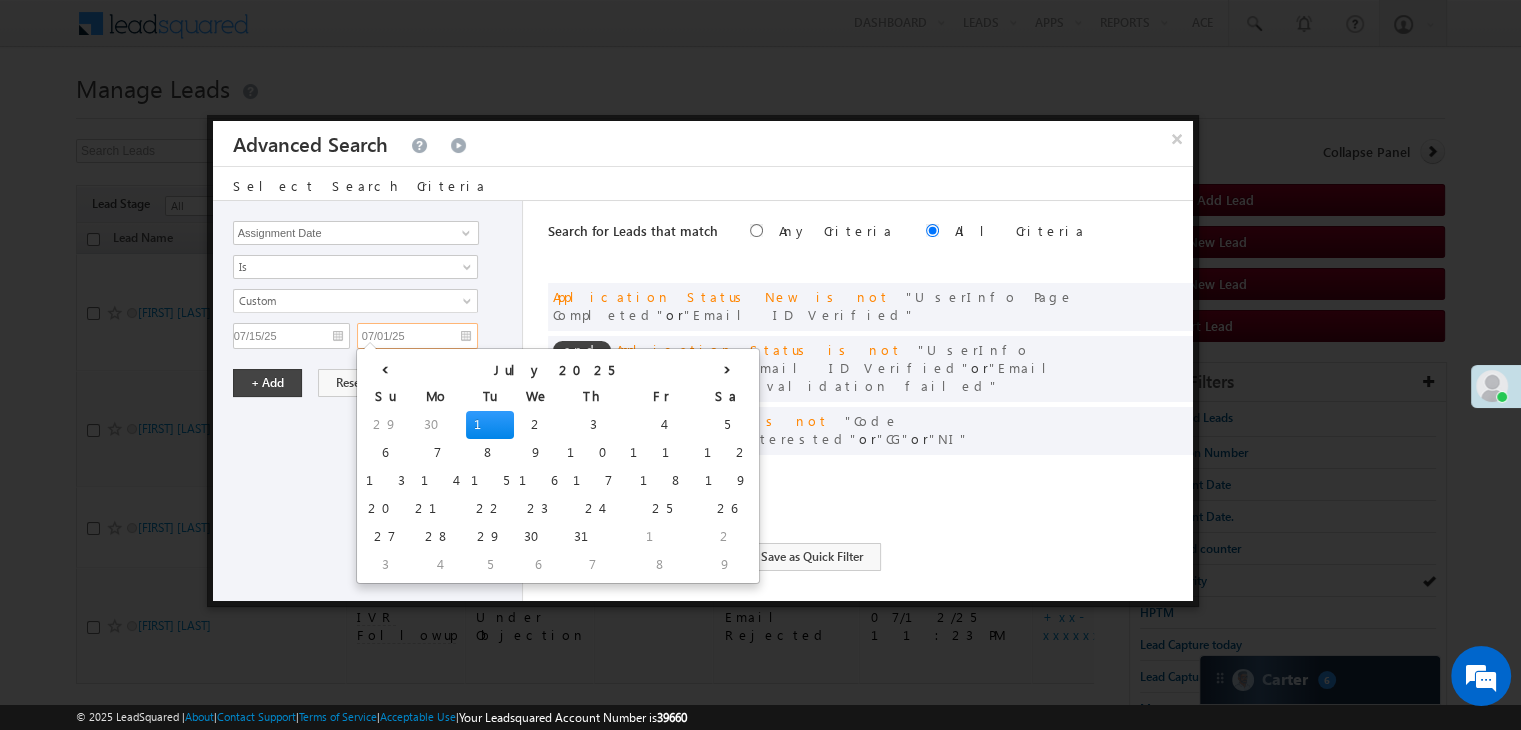 click on "07/01/25" at bounding box center [417, 336] 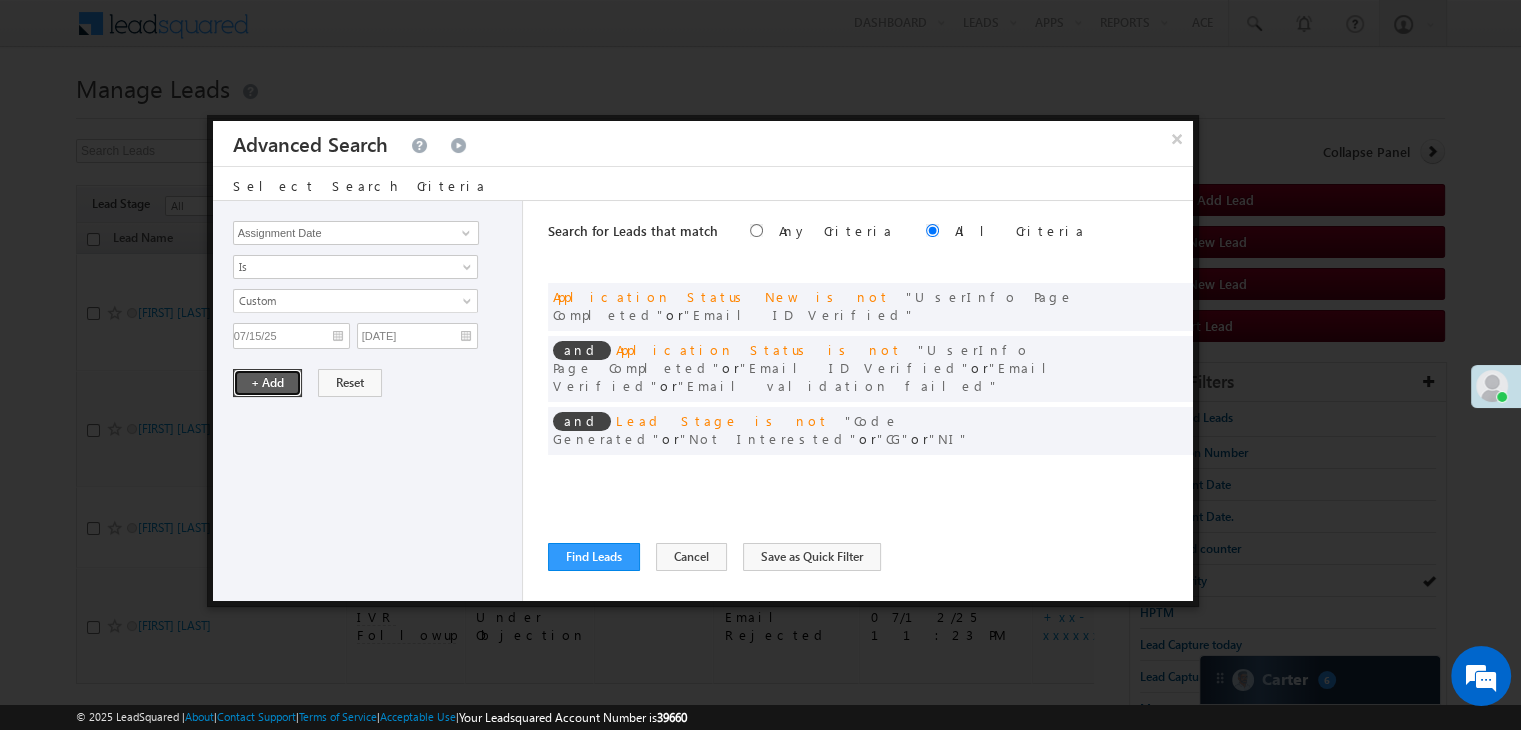 click on "+ Add" at bounding box center [267, 383] 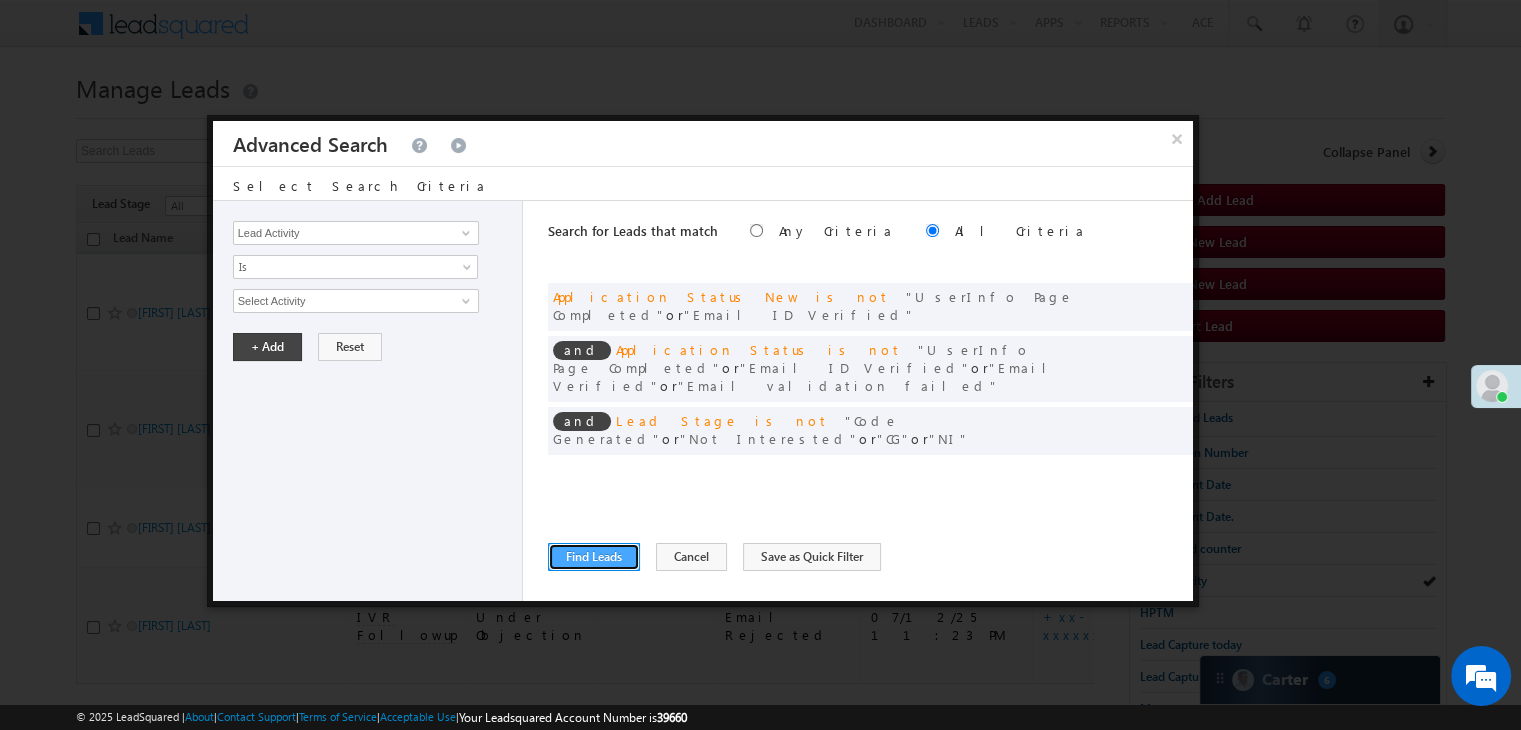 click on "Find Leads" at bounding box center (594, 557) 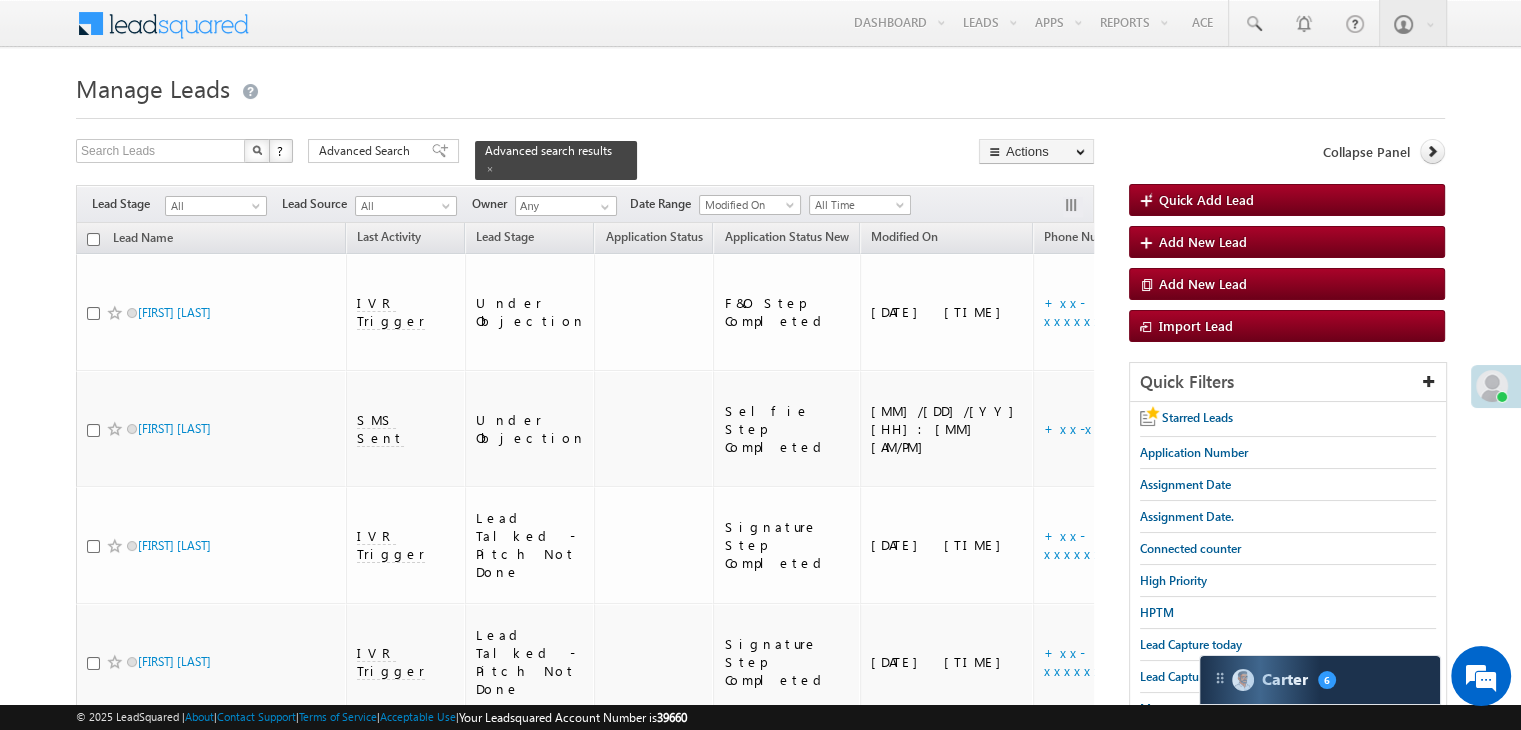 scroll, scrollTop: 249, scrollLeft: 0, axis: vertical 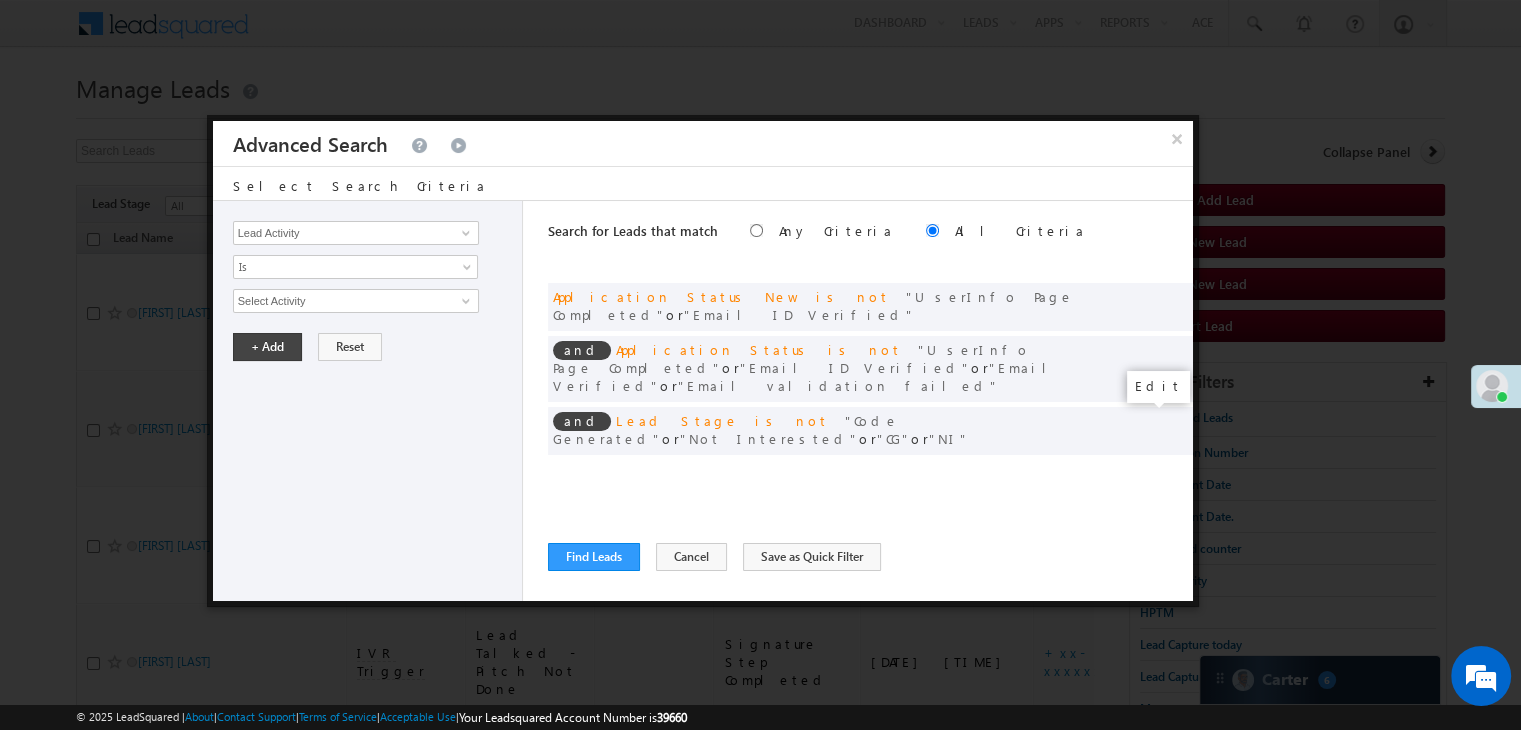 click at bounding box center [1147, 472] 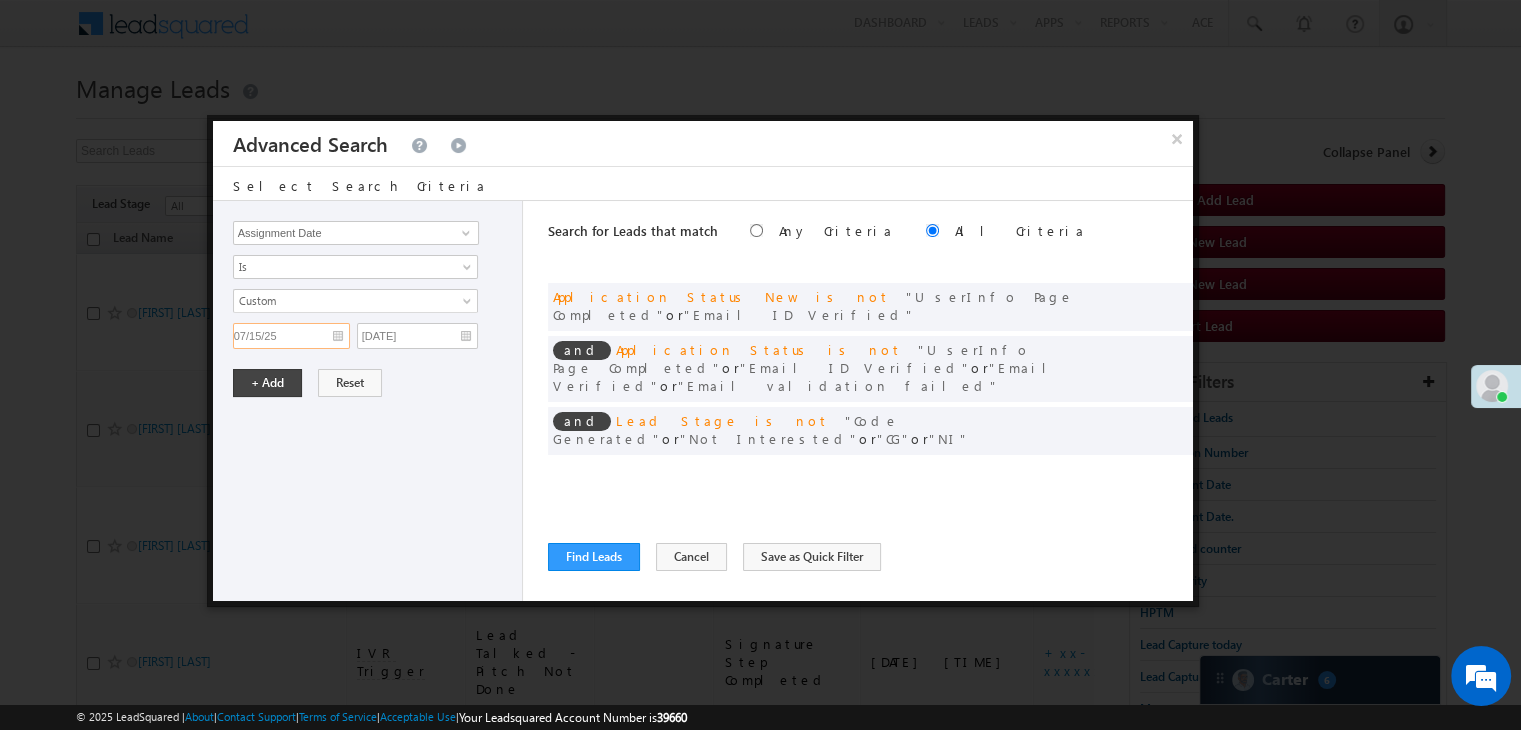 click on "07/15/25" at bounding box center [291, 336] 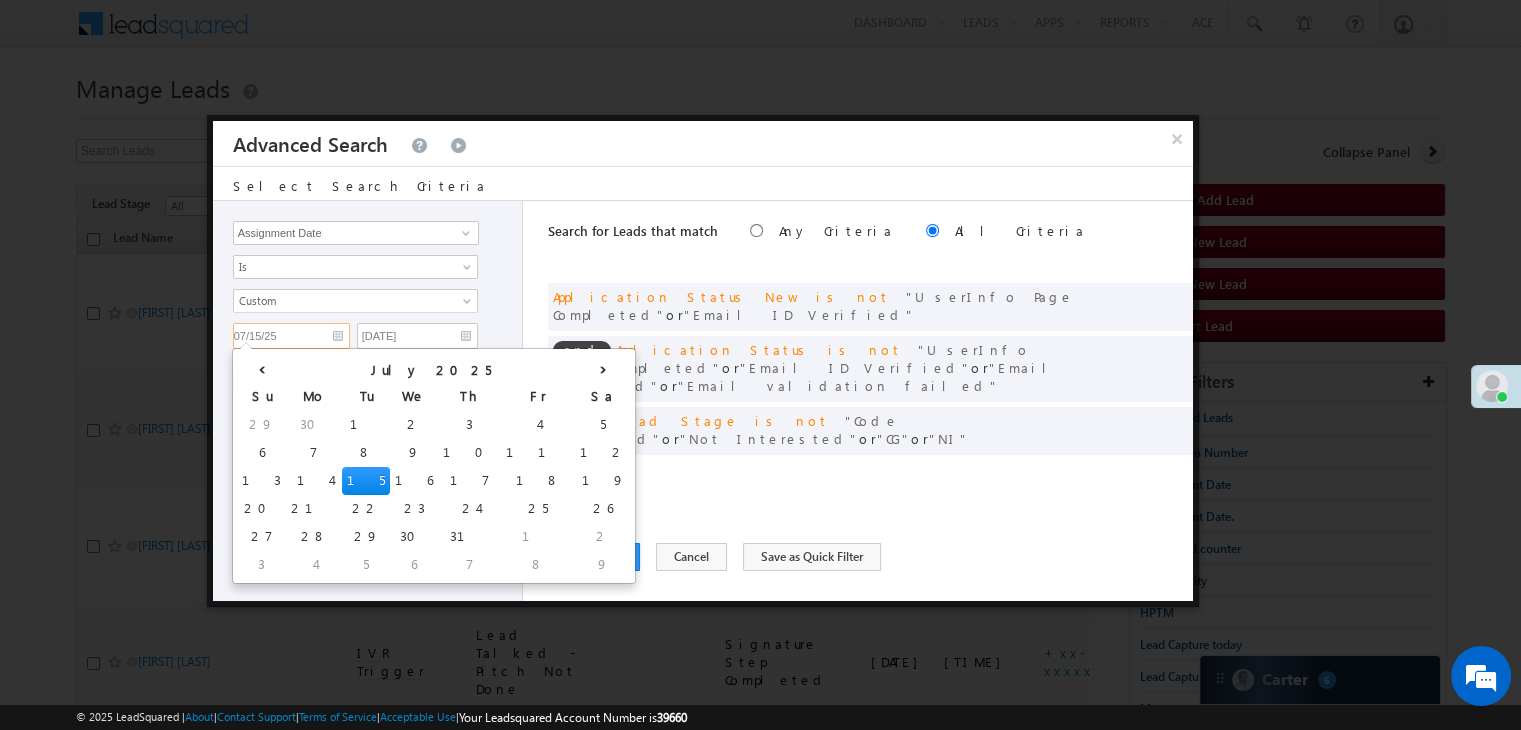 click on "15" at bounding box center (366, 481) 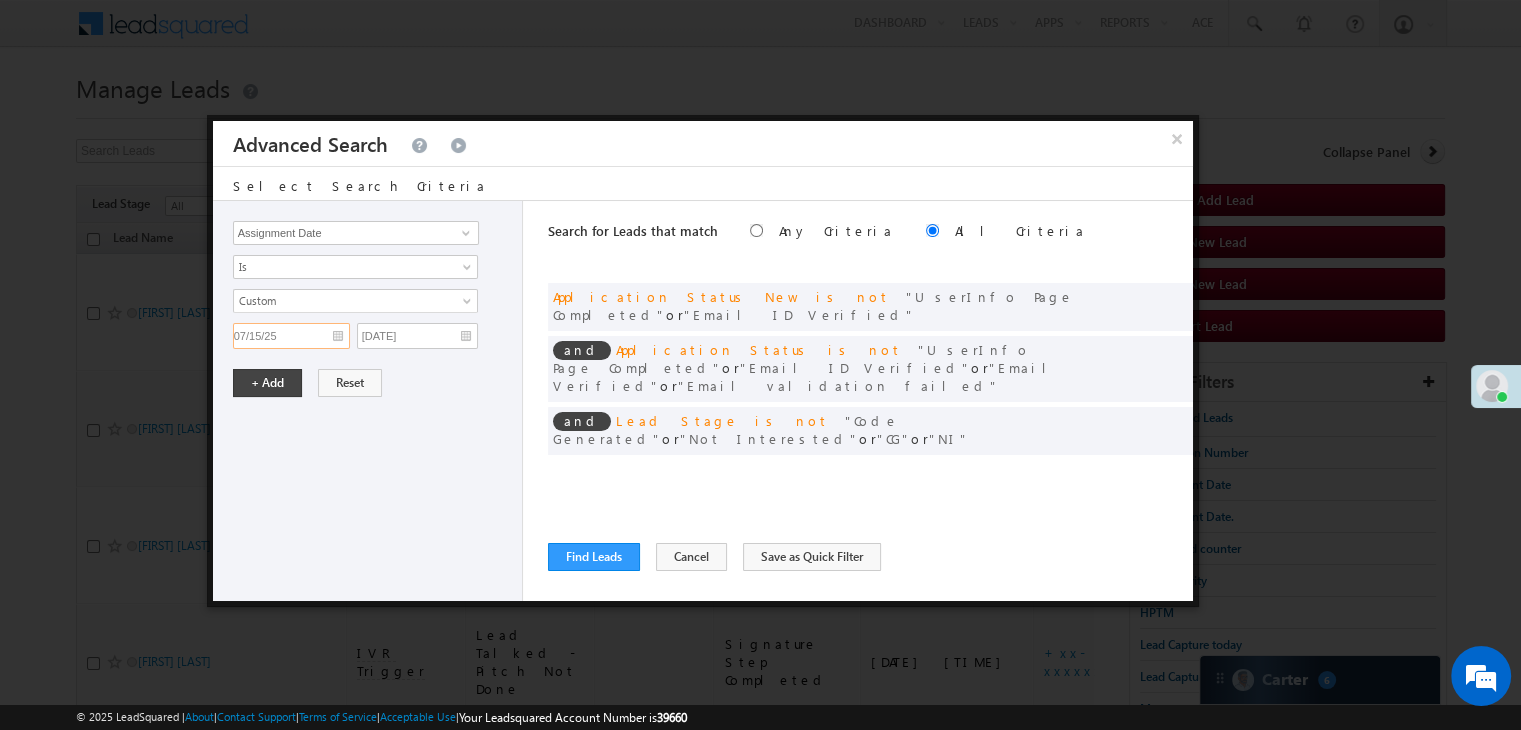 click on "07/15/25" at bounding box center (291, 336) 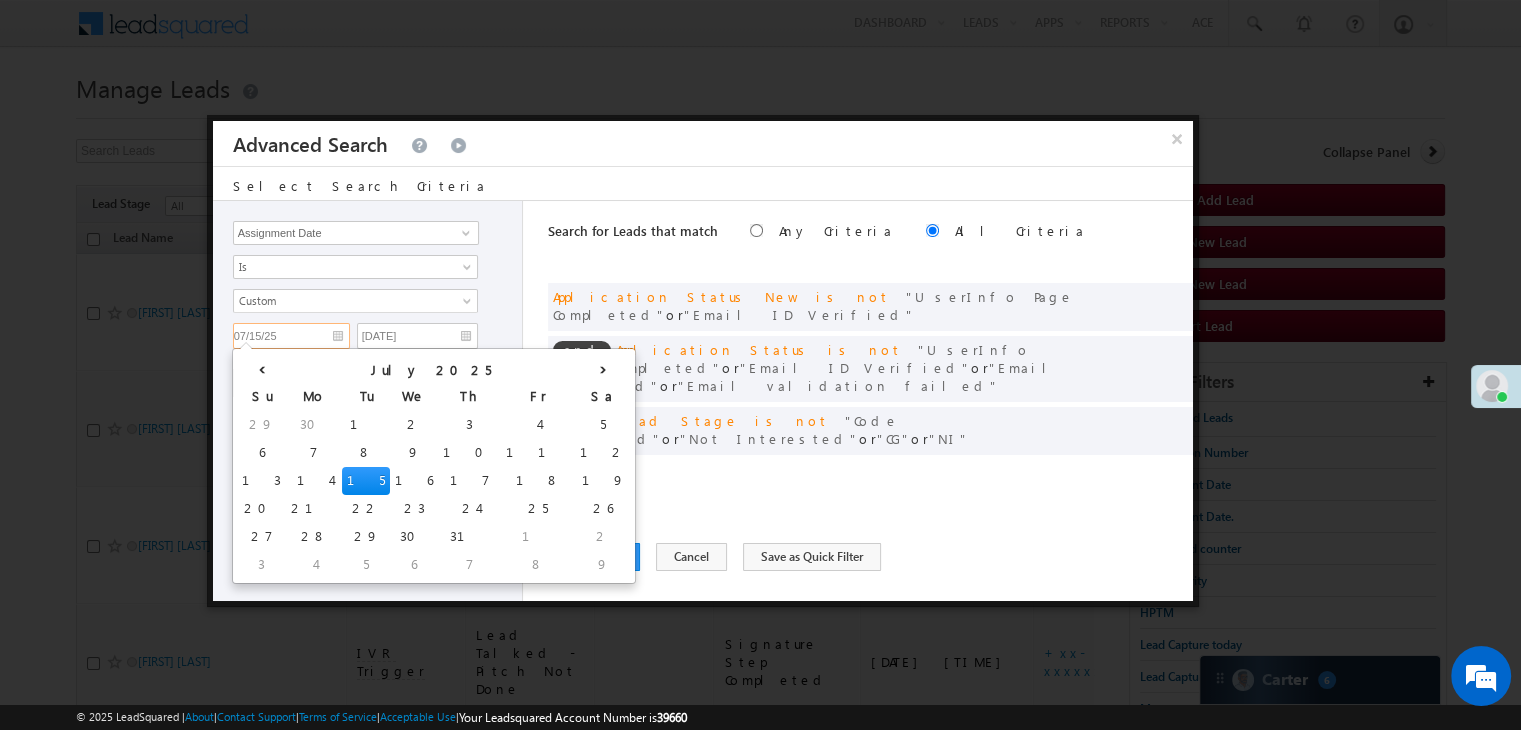 click on "16" at bounding box center (414, 481) 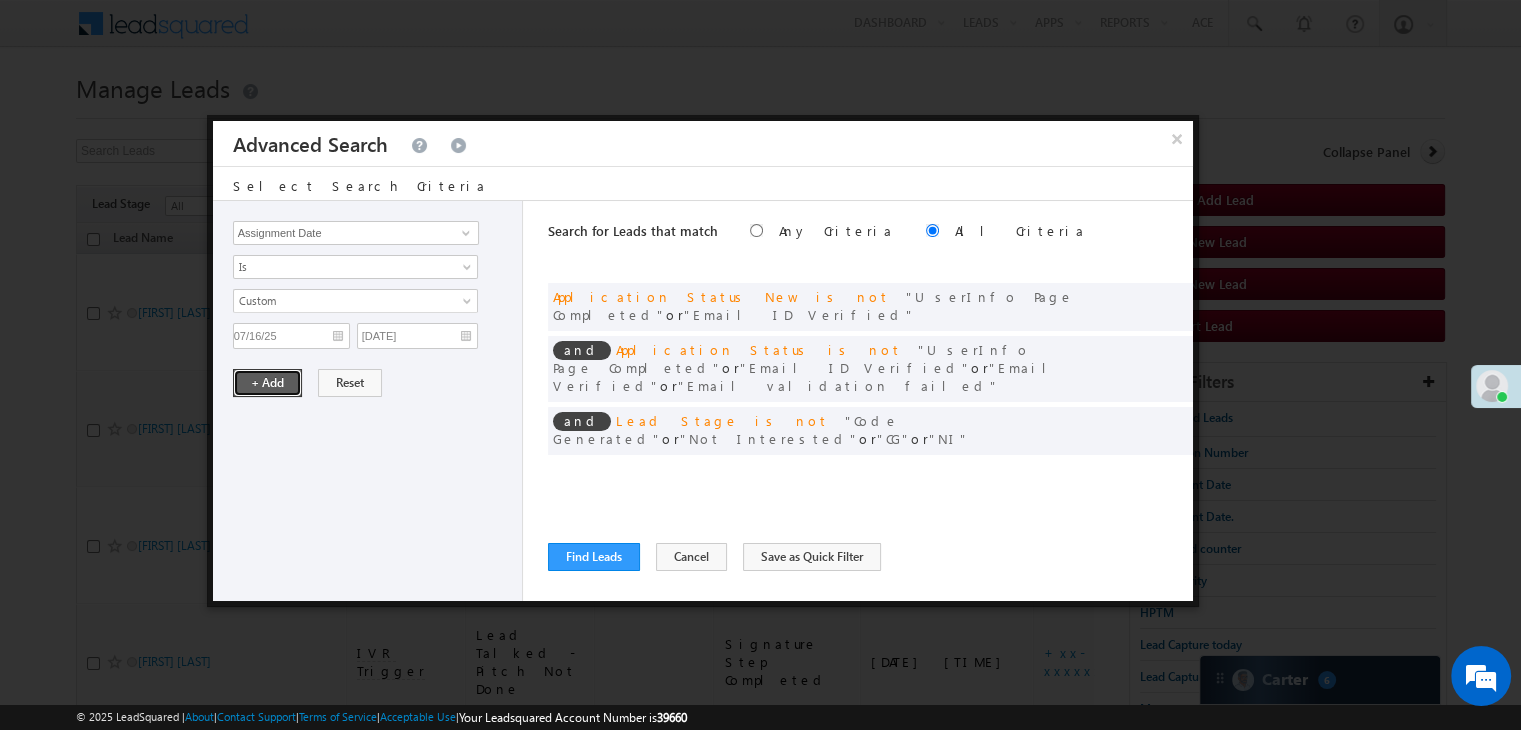 click on "+ Add" at bounding box center (267, 383) 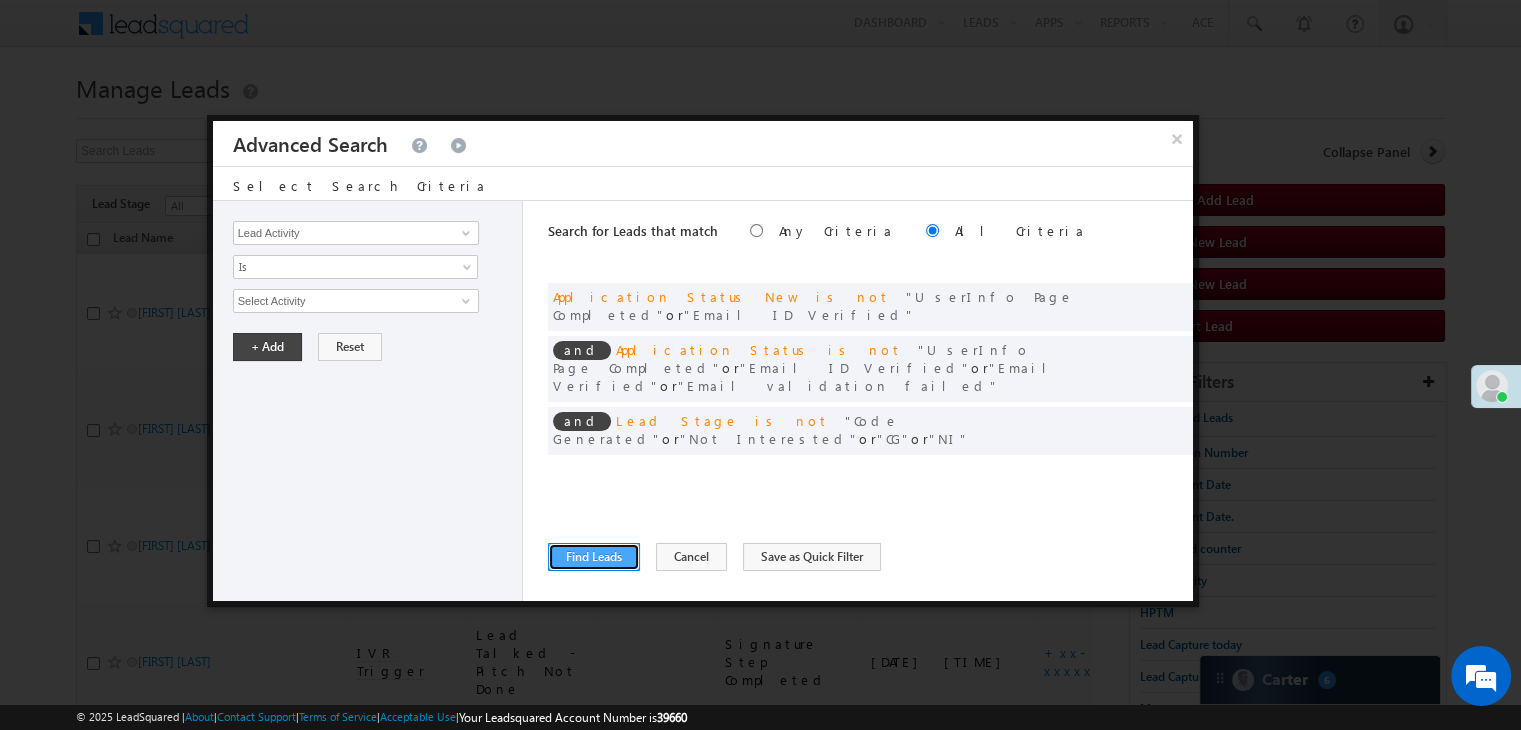 click on "Find Leads" at bounding box center [594, 557] 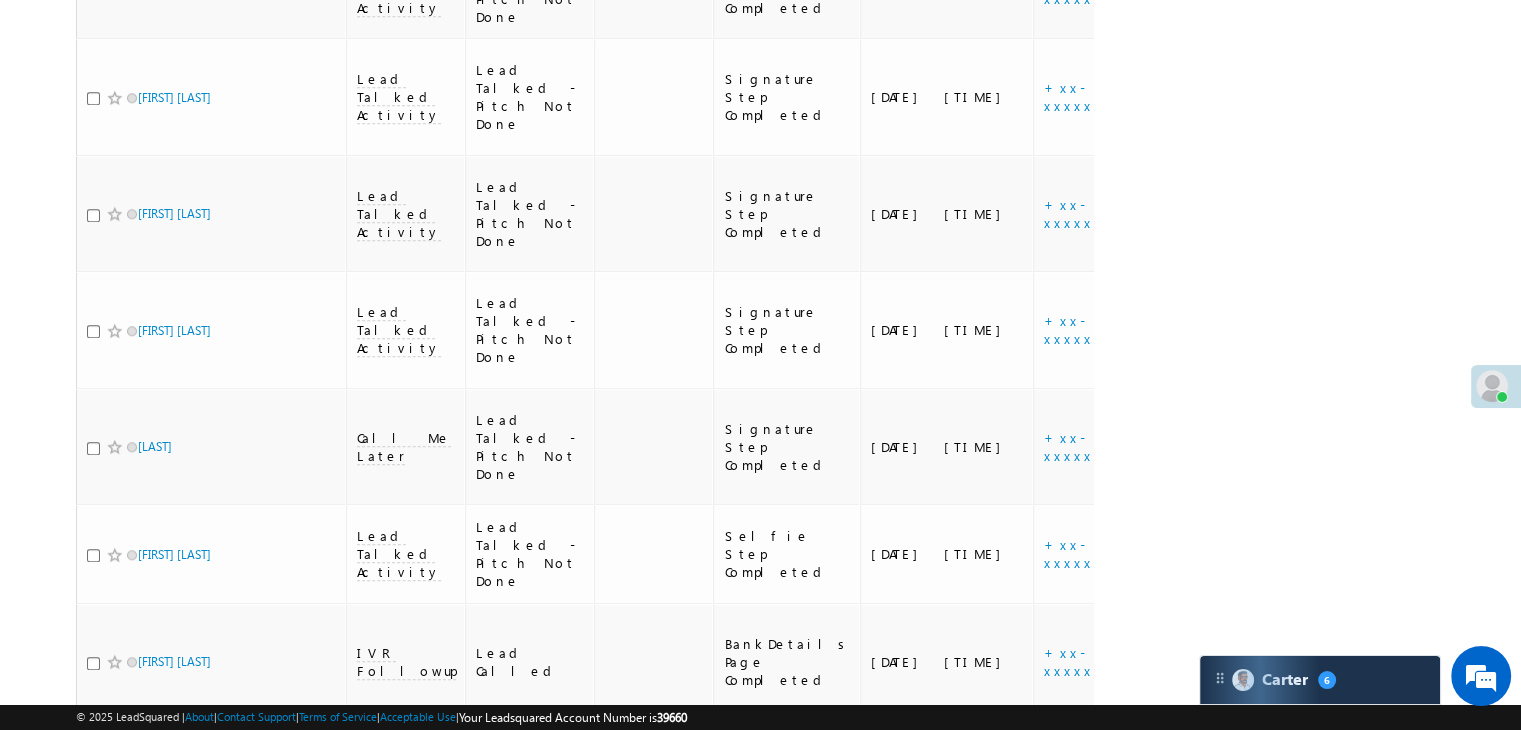 scroll, scrollTop: 0, scrollLeft: 0, axis: both 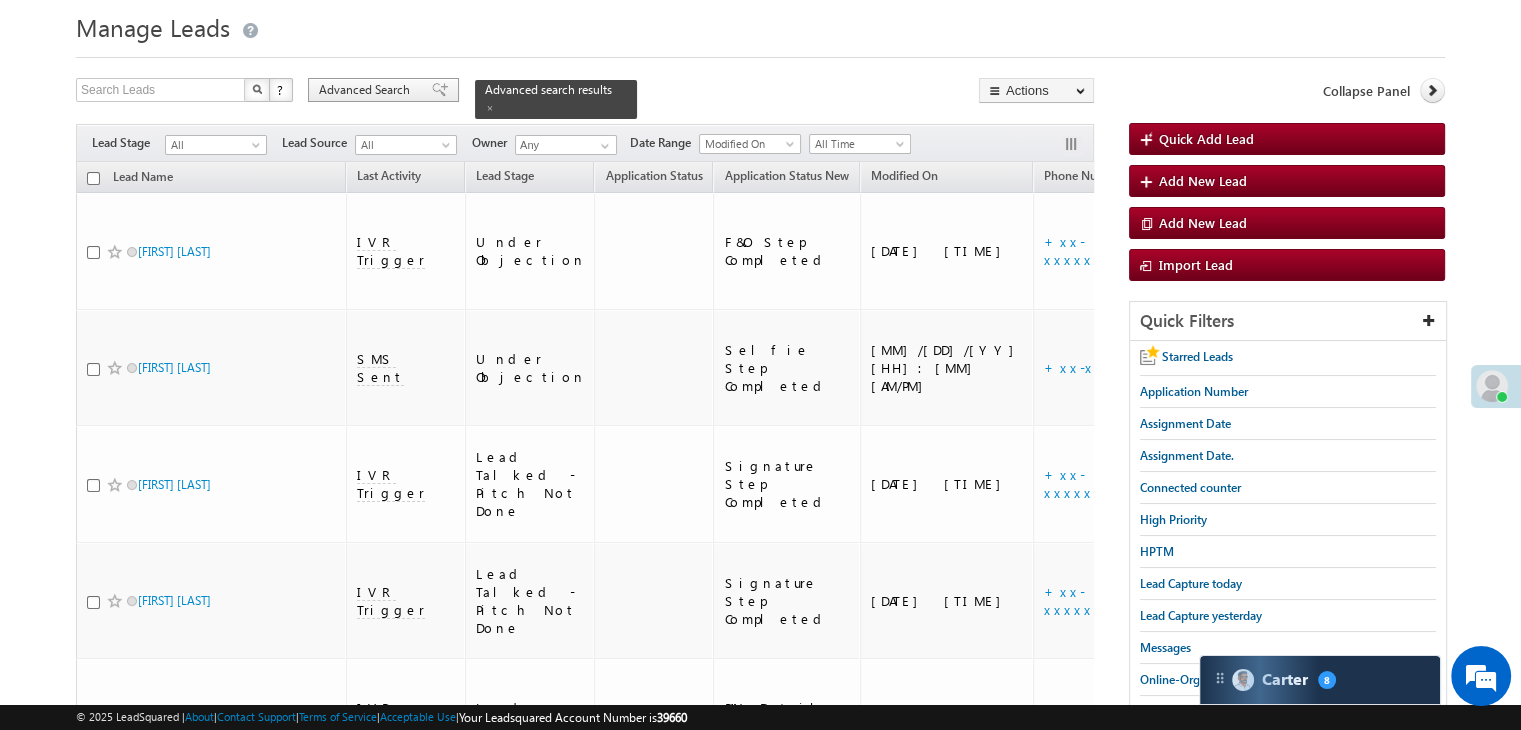 click on "Advanced Search" at bounding box center (367, 90) 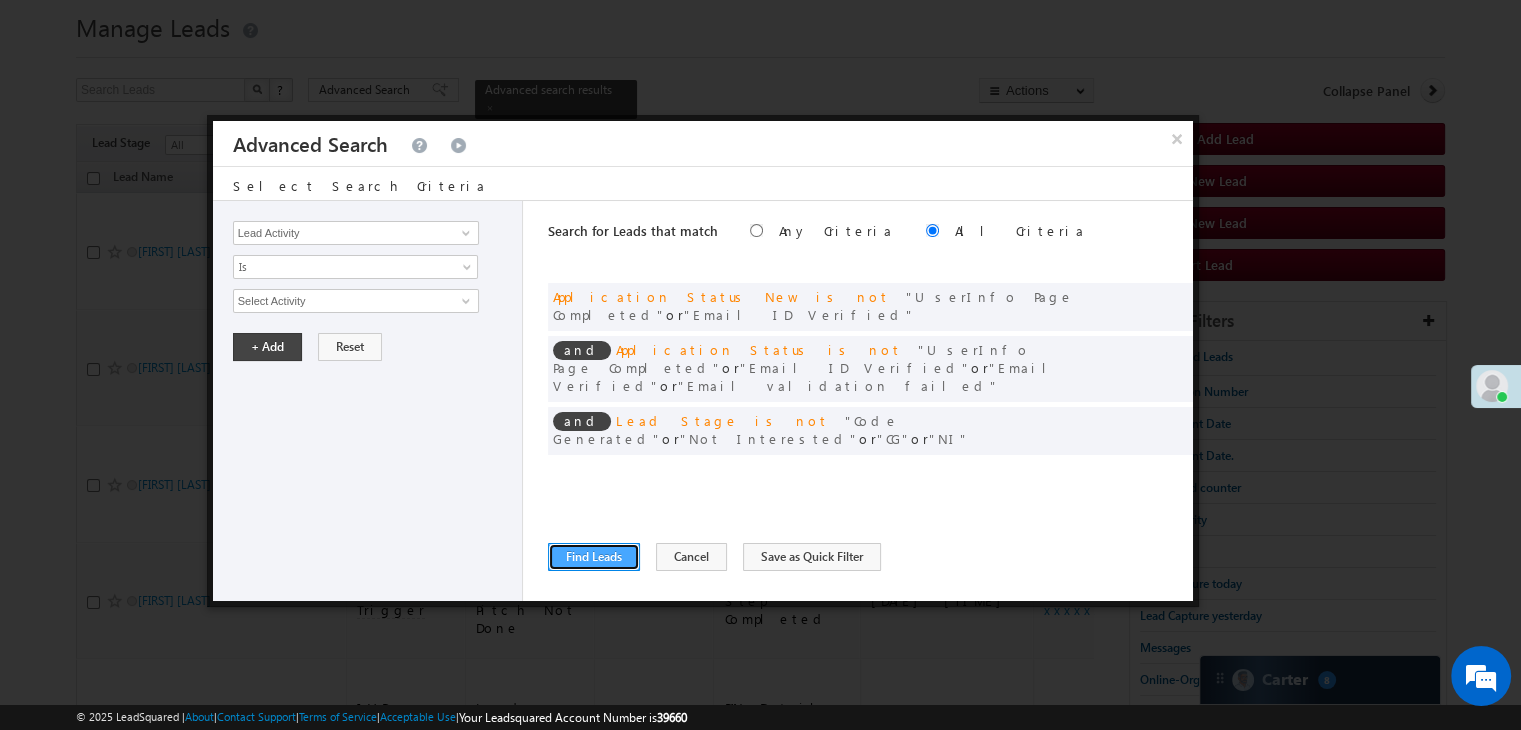 click on "Find Leads" at bounding box center [594, 557] 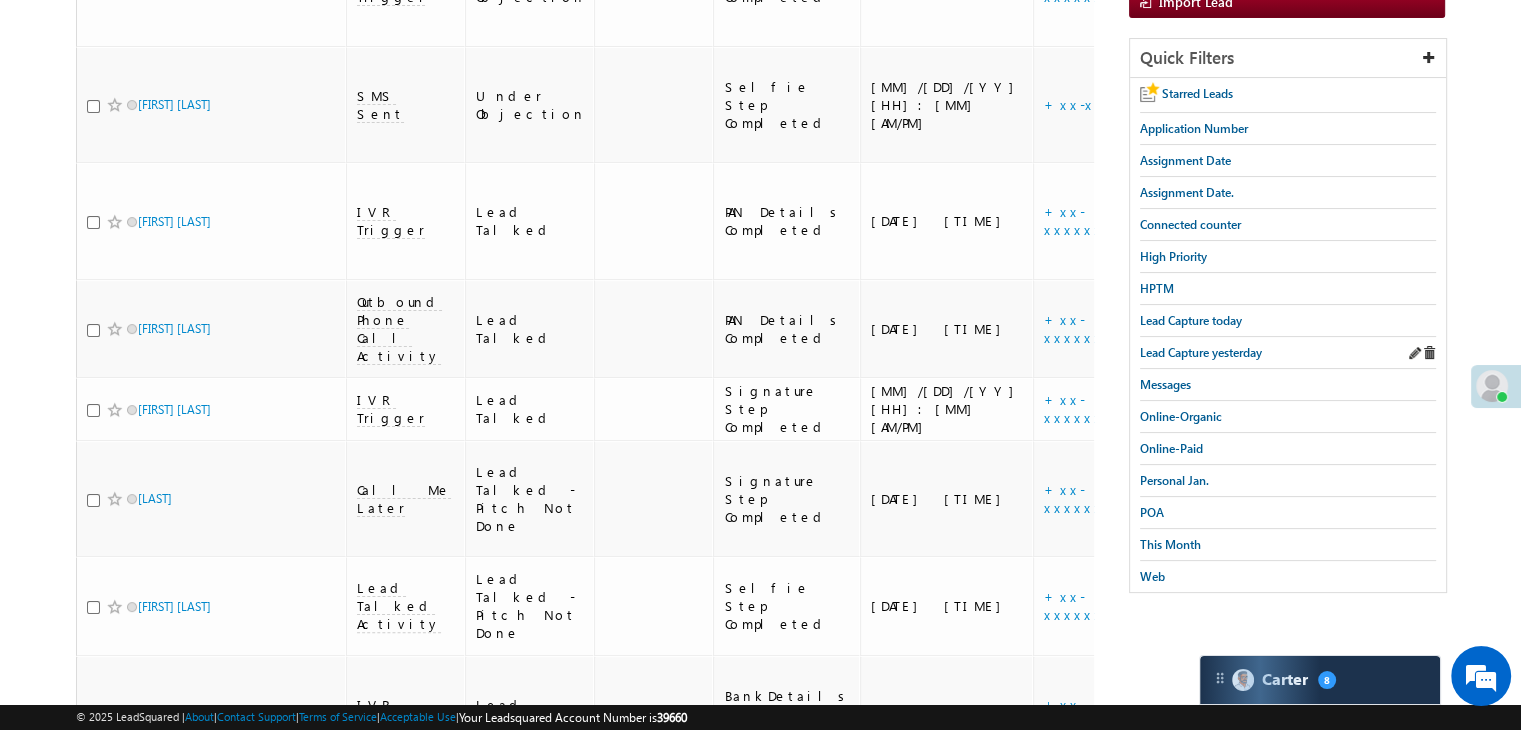 scroll, scrollTop: 124, scrollLeft: 0, axis: vertical 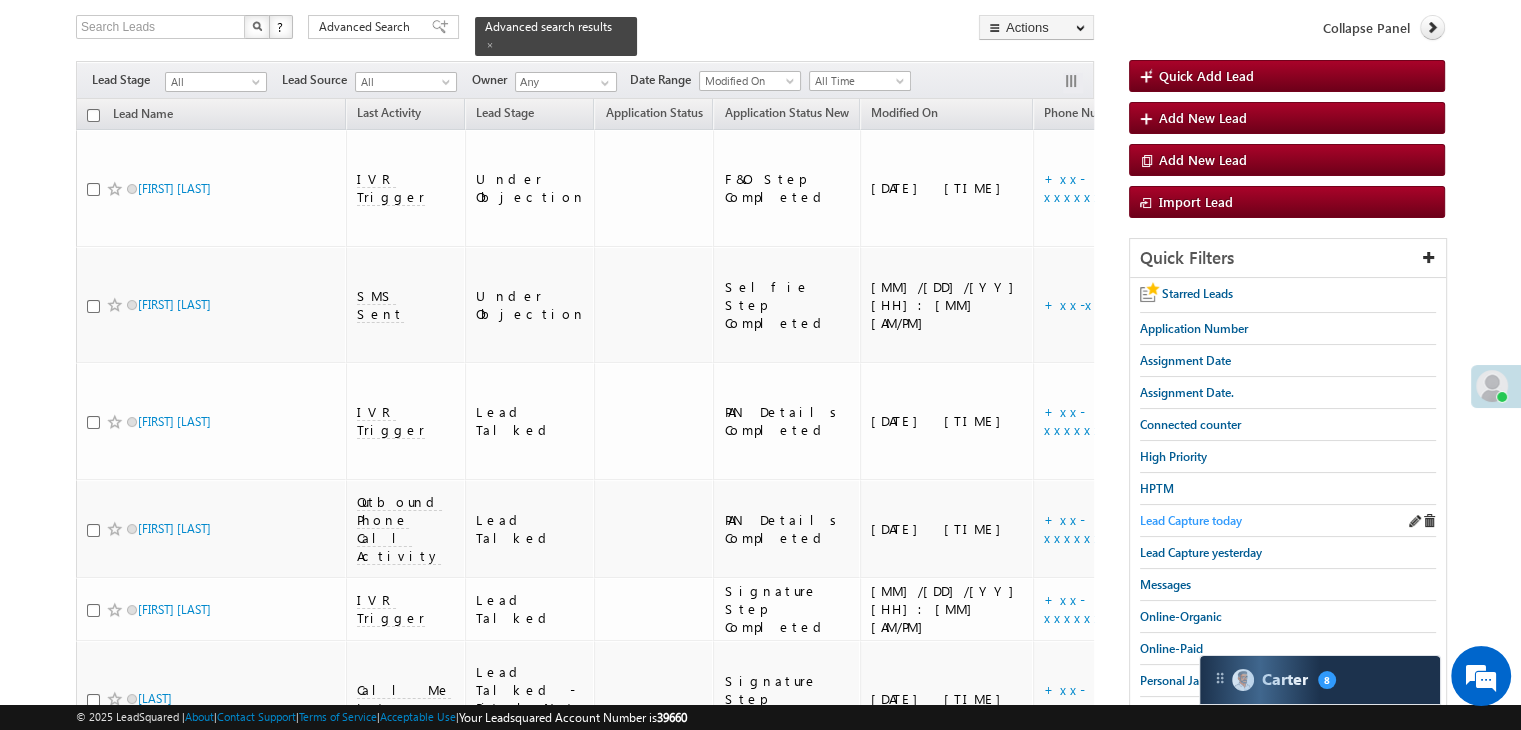 click on "Lead Capture today" at bounding box center (1191, 520) 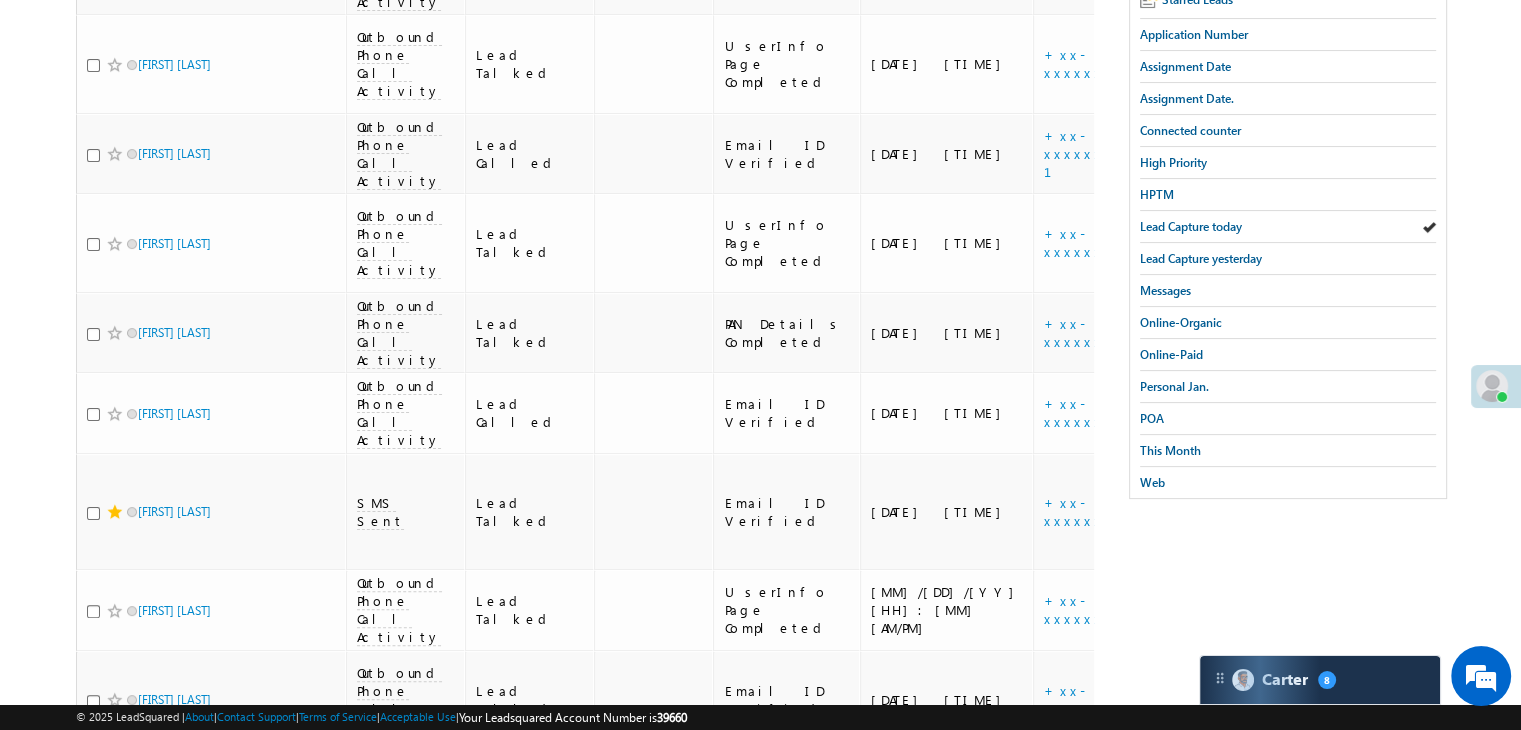 scroll, scrollTop: 224, scrollLeft: 0, axis: vertical 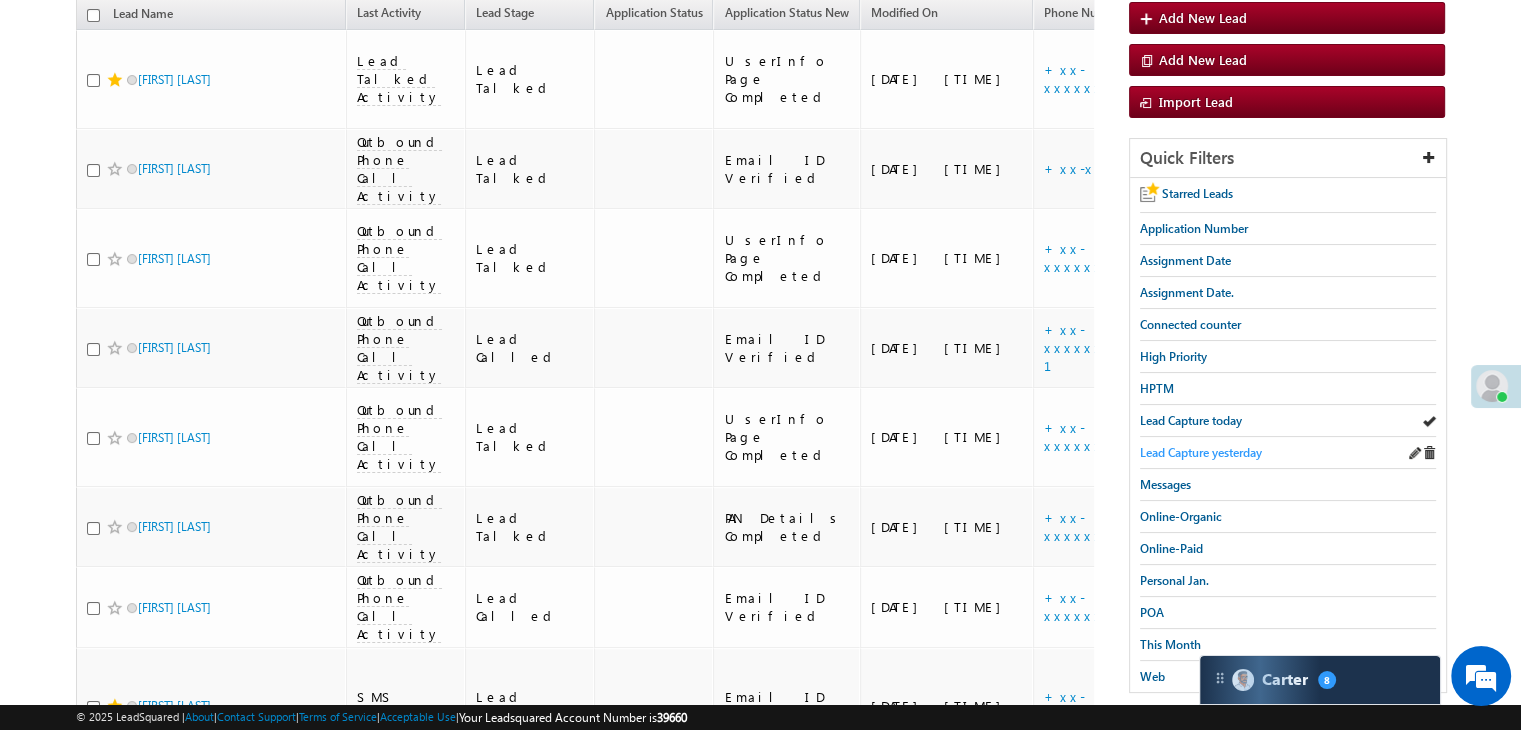 click on "Lead Capture yesterday" at bounding box center [1201, 452] 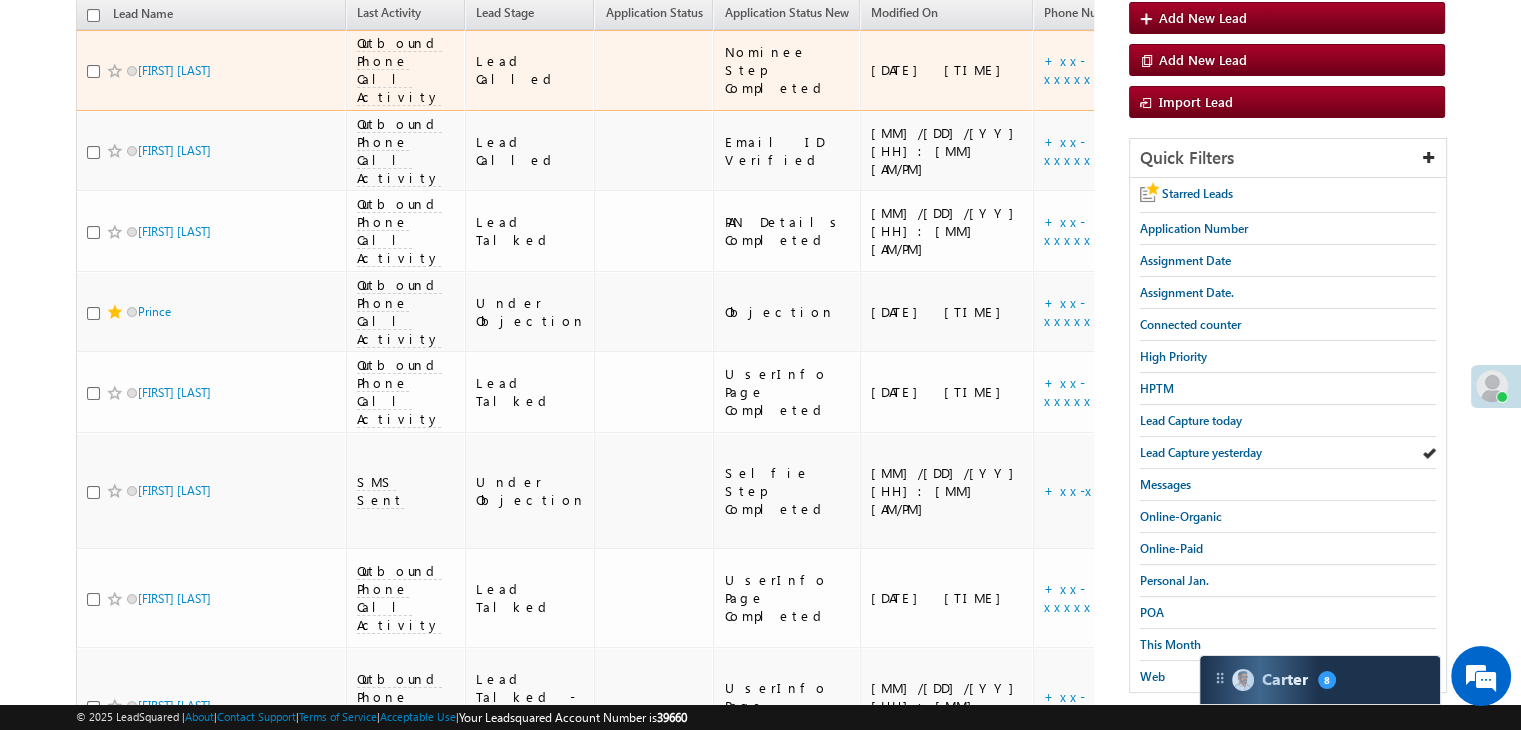 scroll, scrollTop: 0, scrollLeft: 0, axis: both 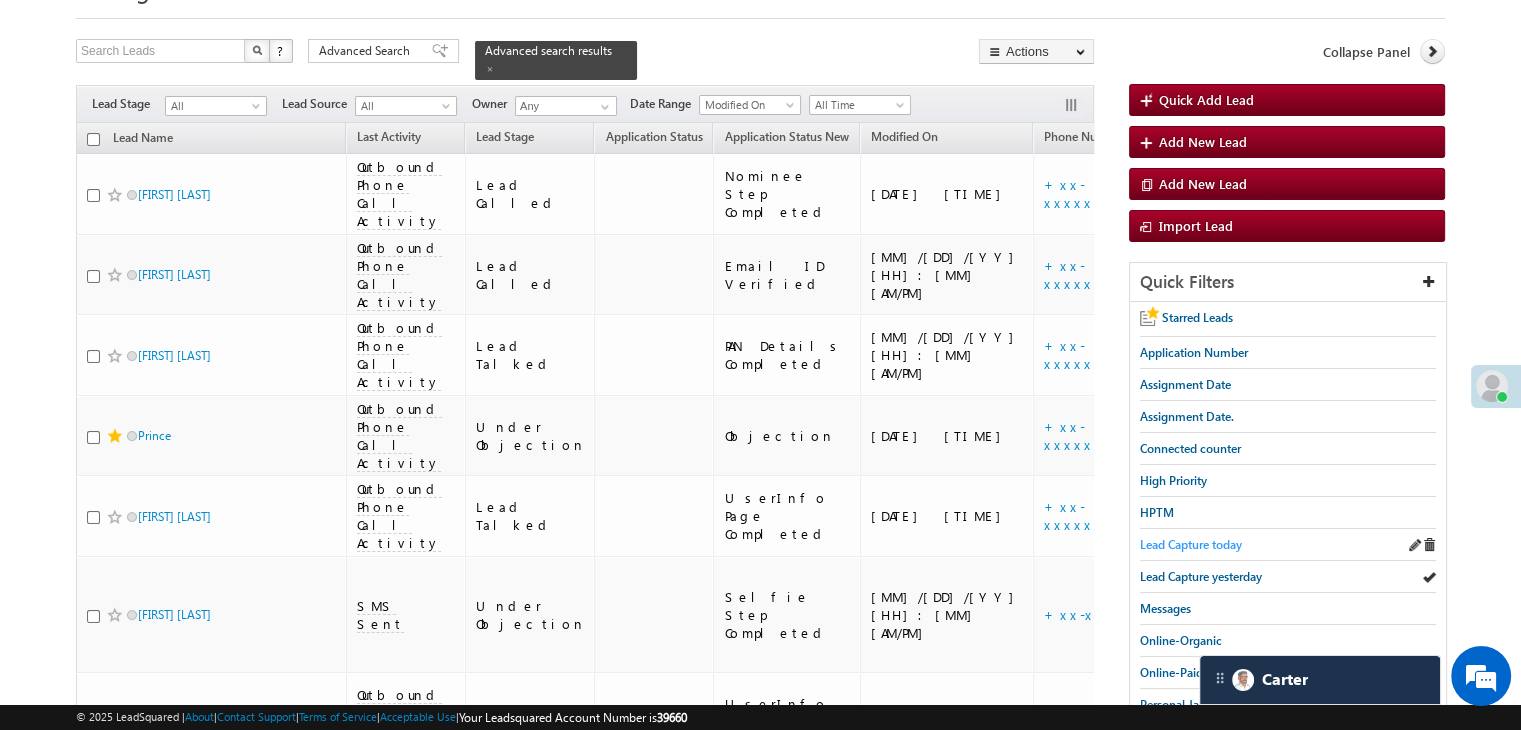 click on "Lead Capture today" at bounding box center (1191, 544) 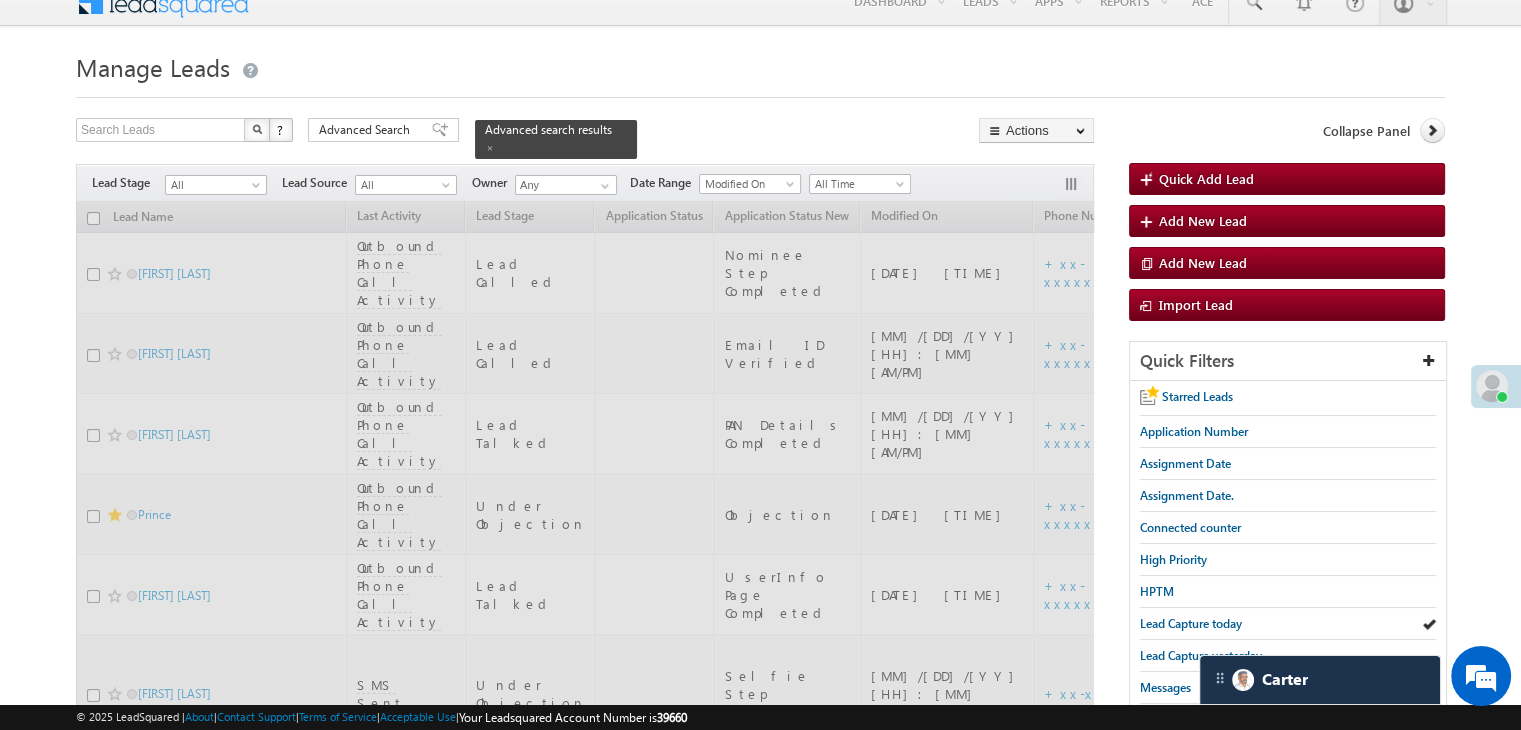scroll, scrollTop: 0, scrollLeft: 0, axis: both 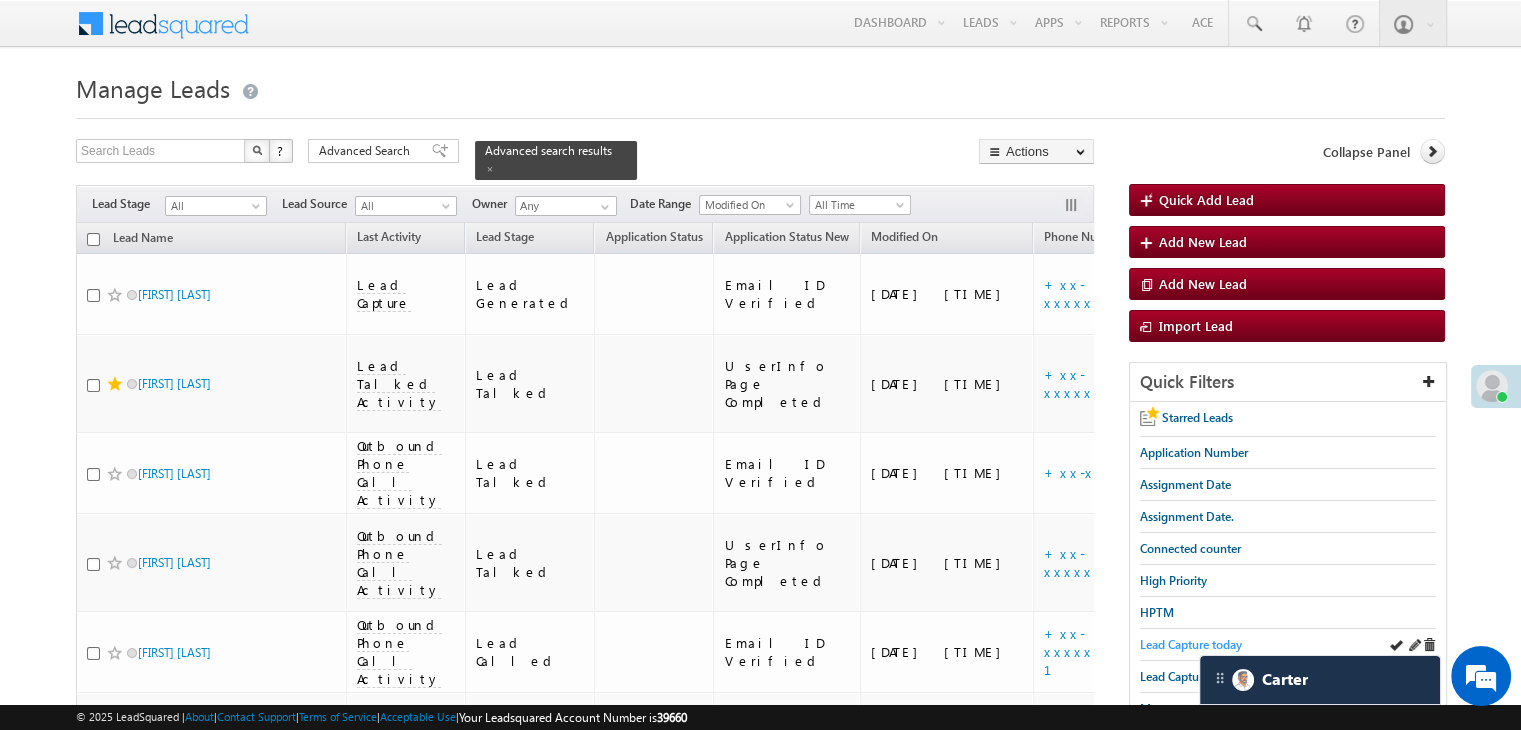 click on "Lead Capture today" at bounding box center [1191, 644] 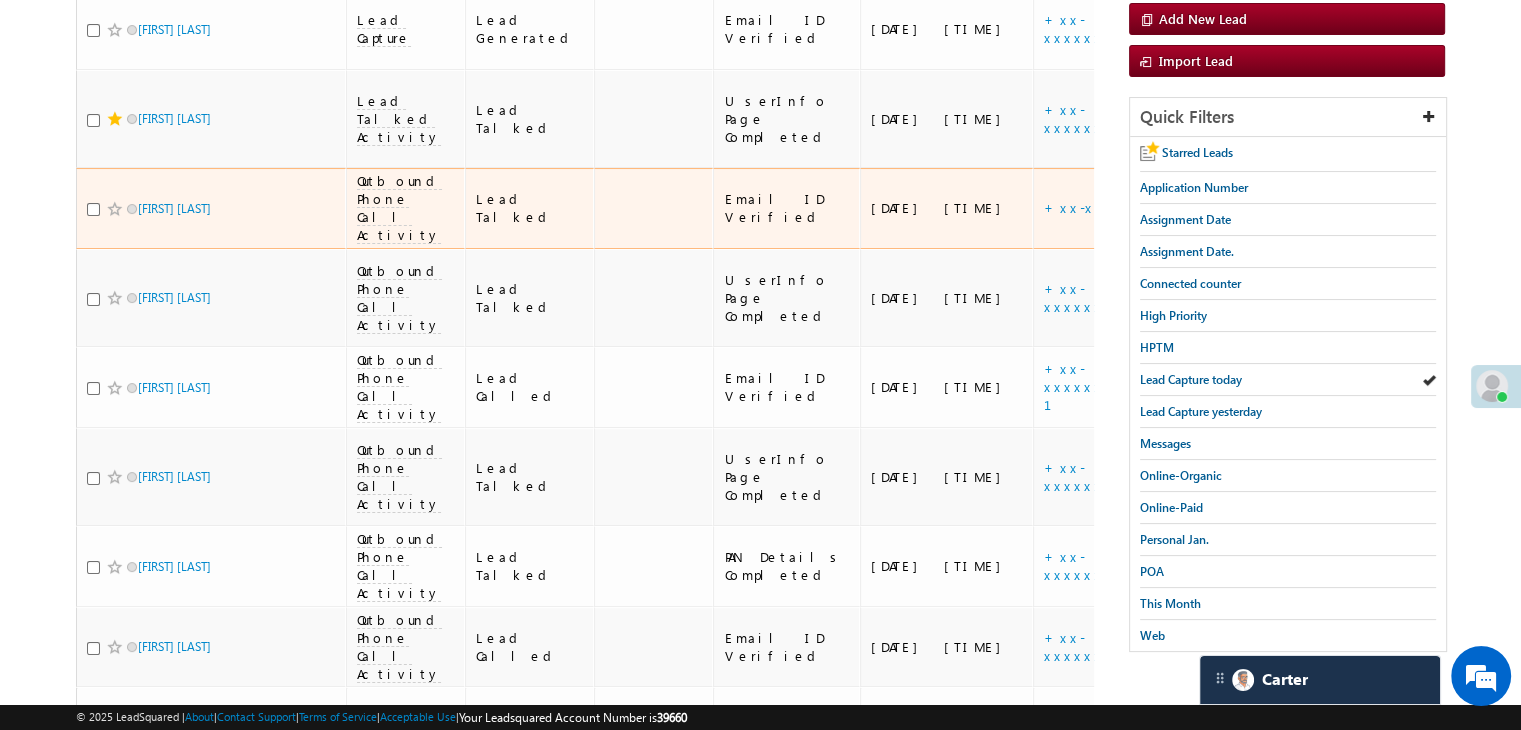 scroll, scrollTop: 300, scrollLeft: 0, axis: vertical 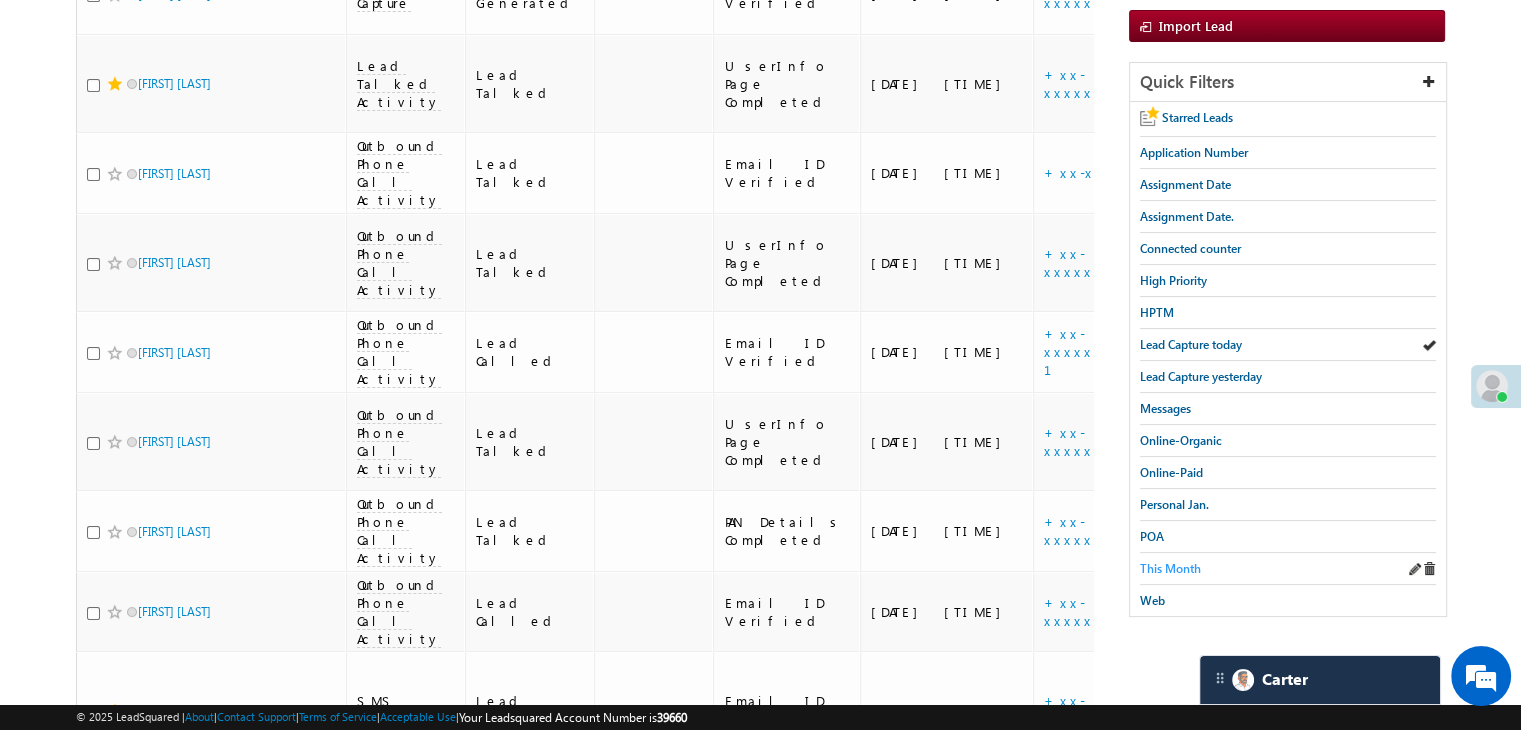 click on "This Month" at bounding box center [1170, 568] 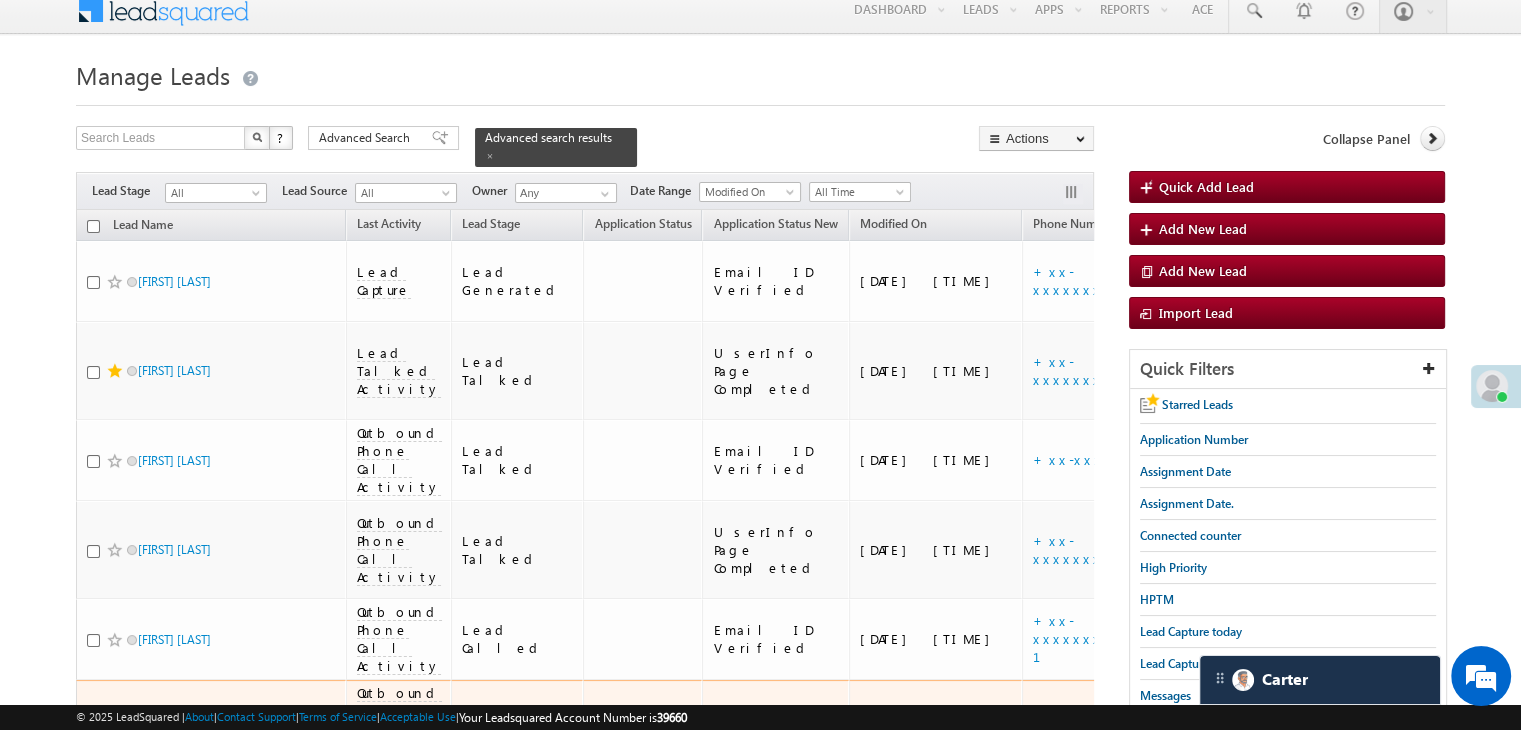 scroll, scrollTop: 0, scrollLeft: 0, axis: both 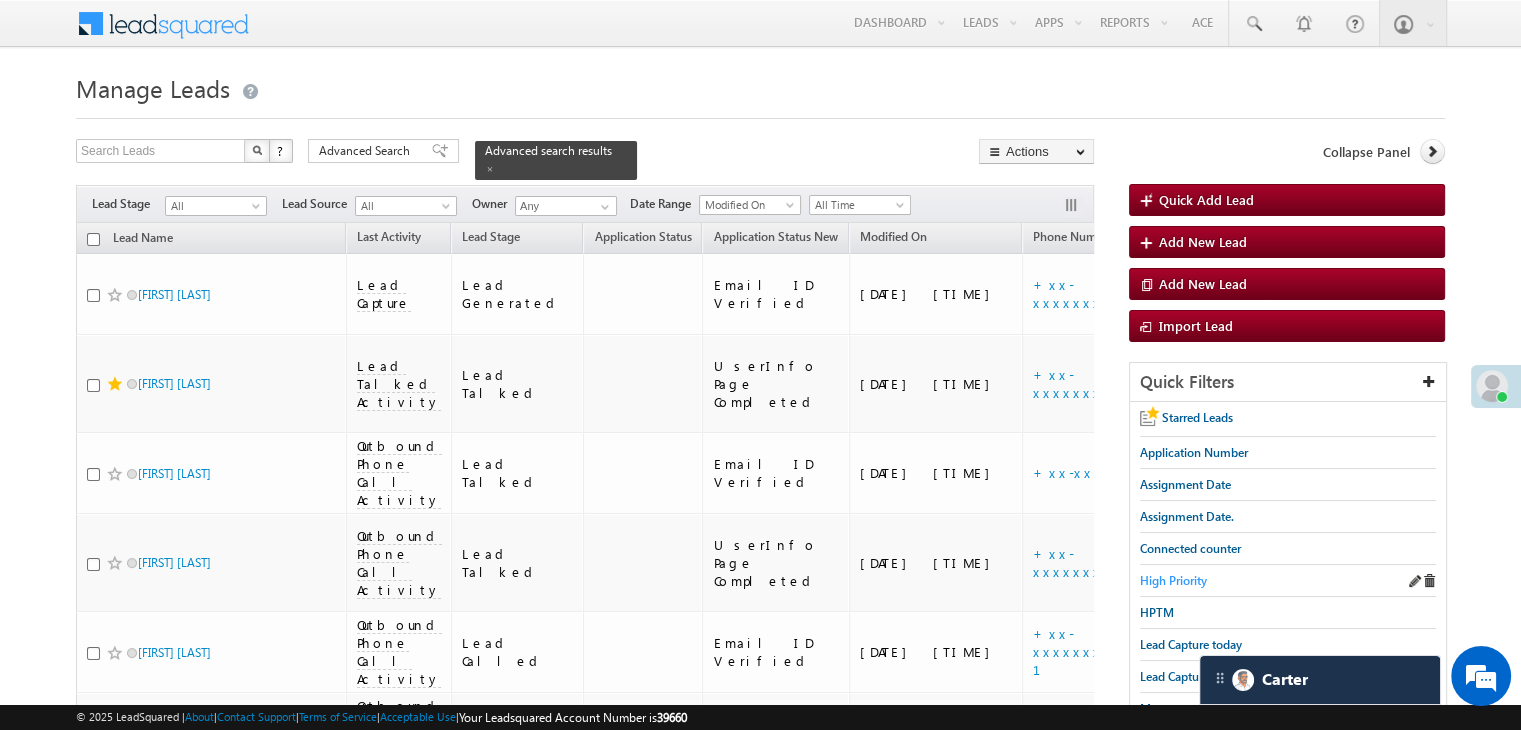 click on "High Priority" at bounding box center (1173, 580) 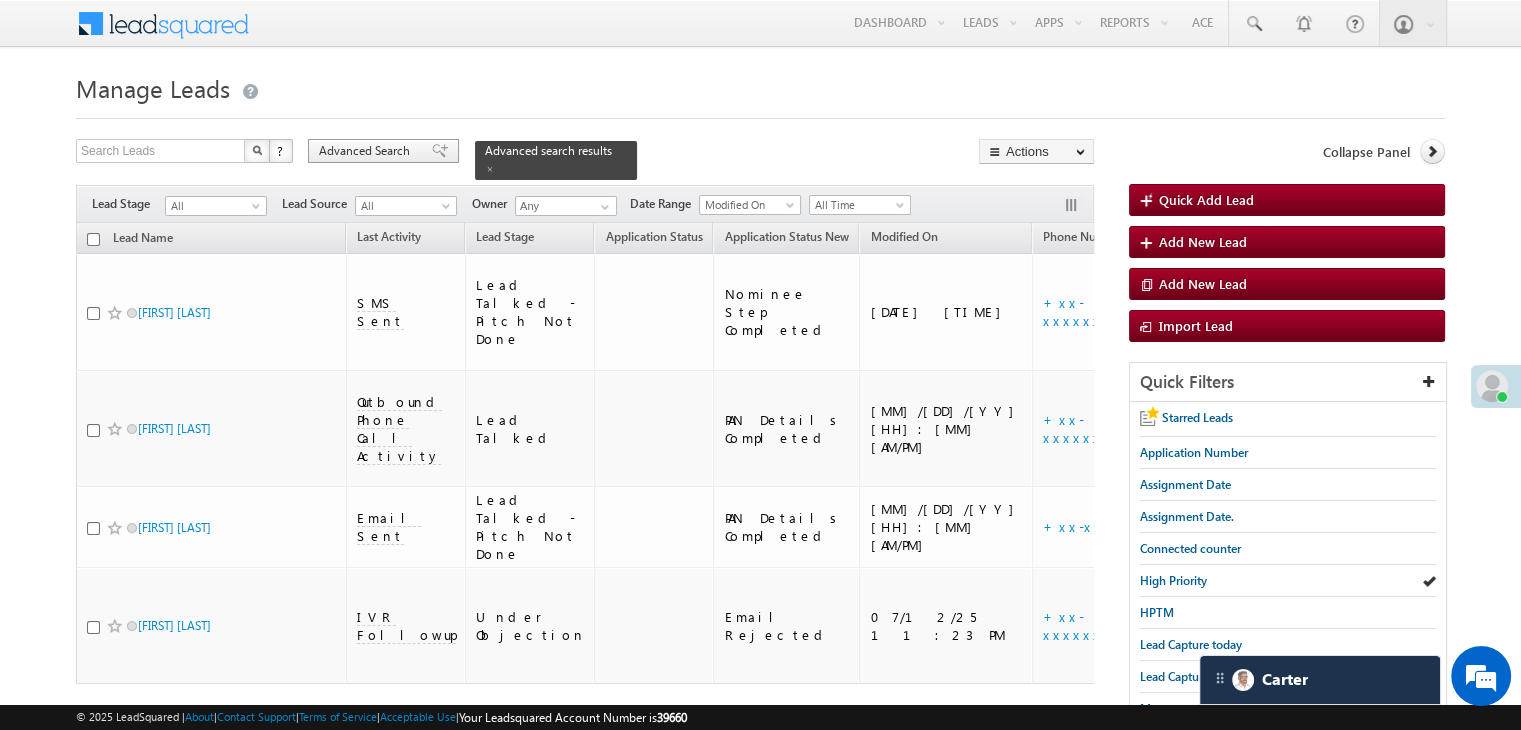 click at bounding box center [440, 151] 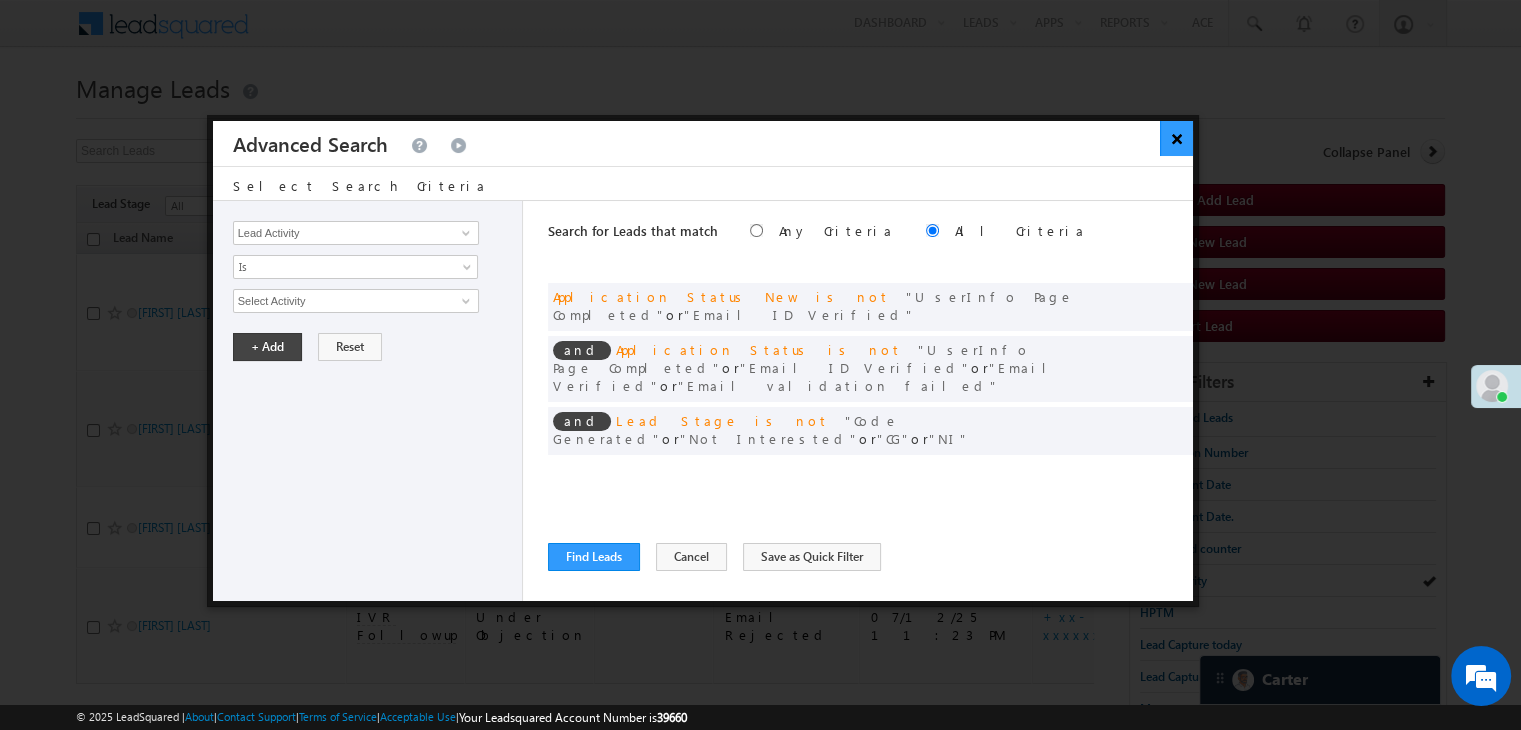 click on "×" at bounding box center [1176, 138] 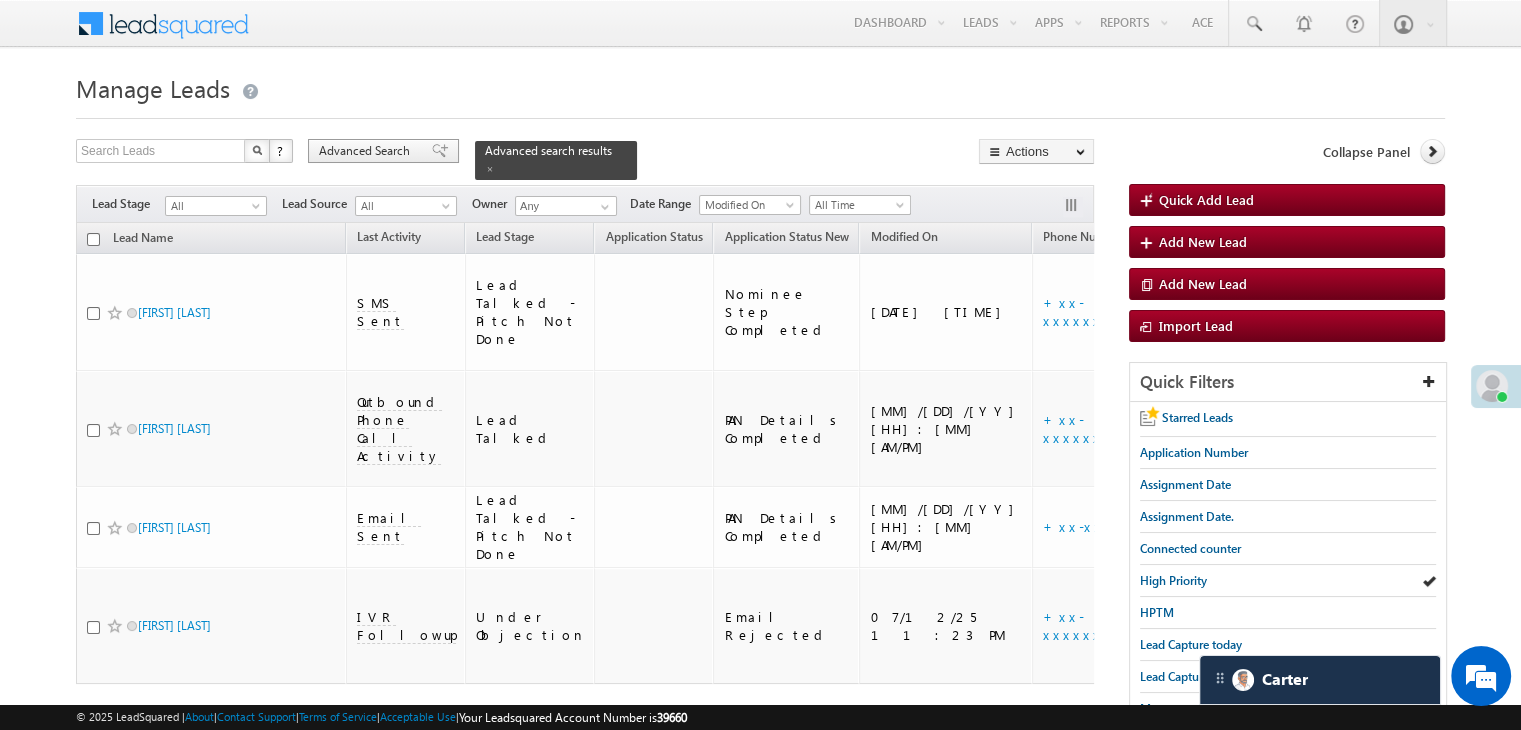 click on "Advanced Search" at bounding box center [367, 151] 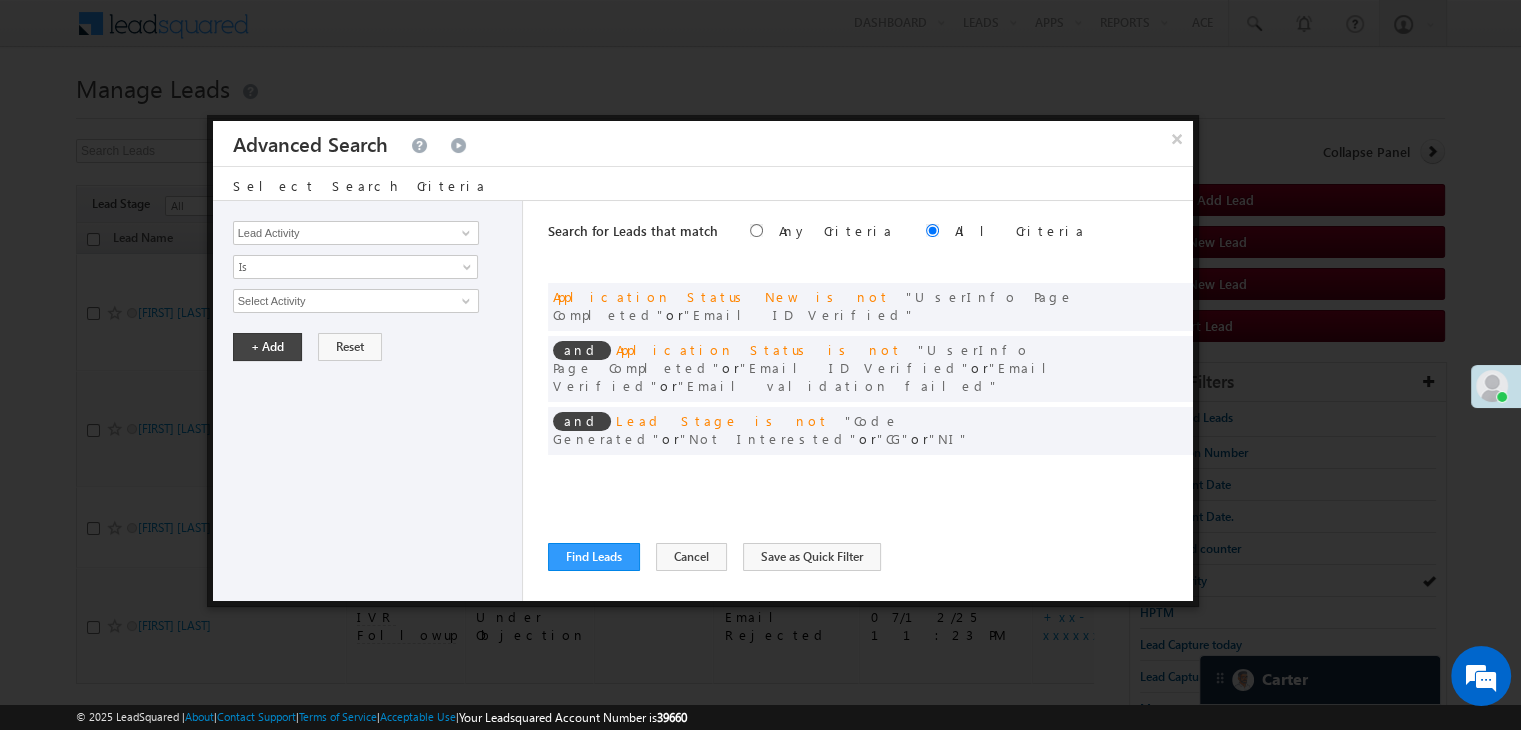 click on "and  Assignment Date   is between   07/01/25 and 07/01/25" at bounding box center (870, 484) 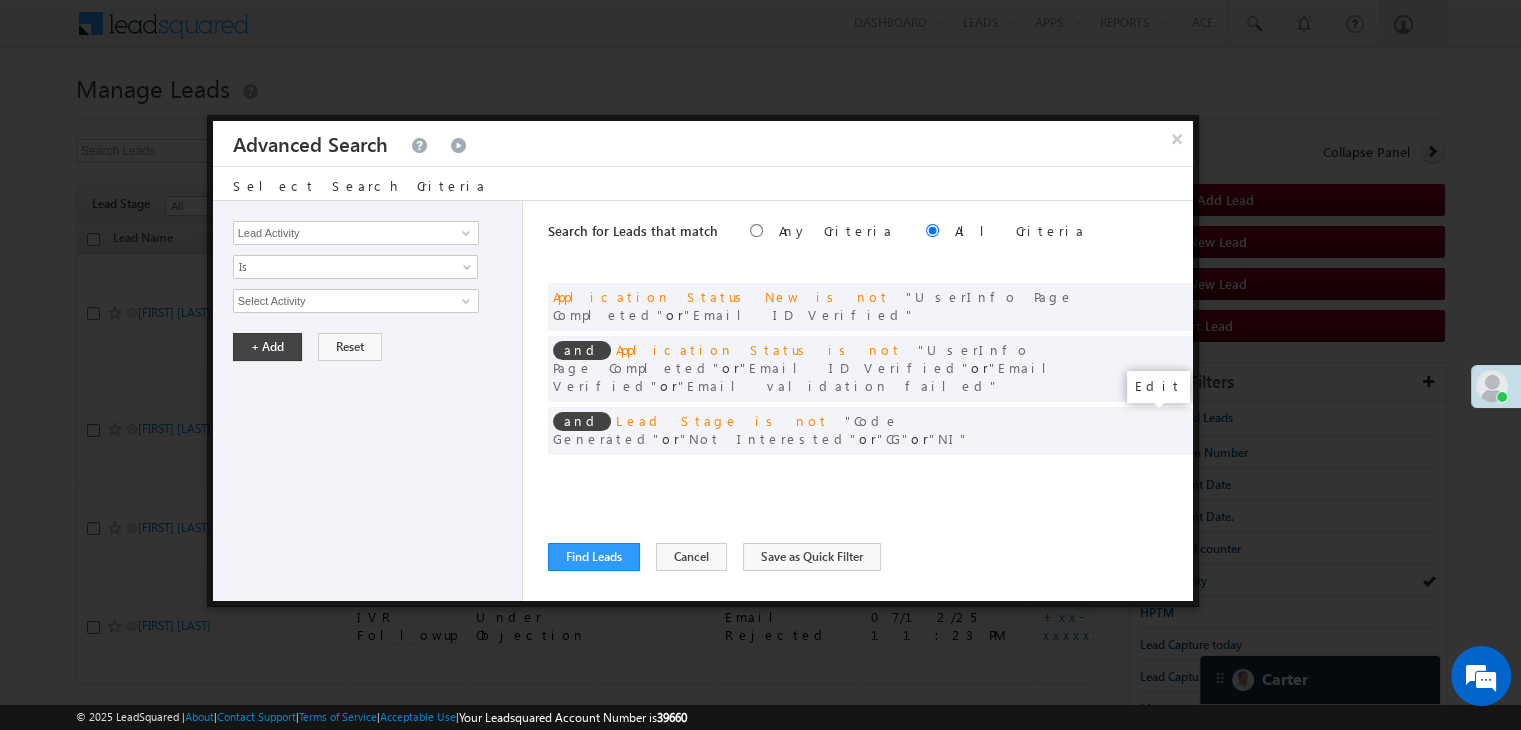 click at bounding box center [1147, 472] 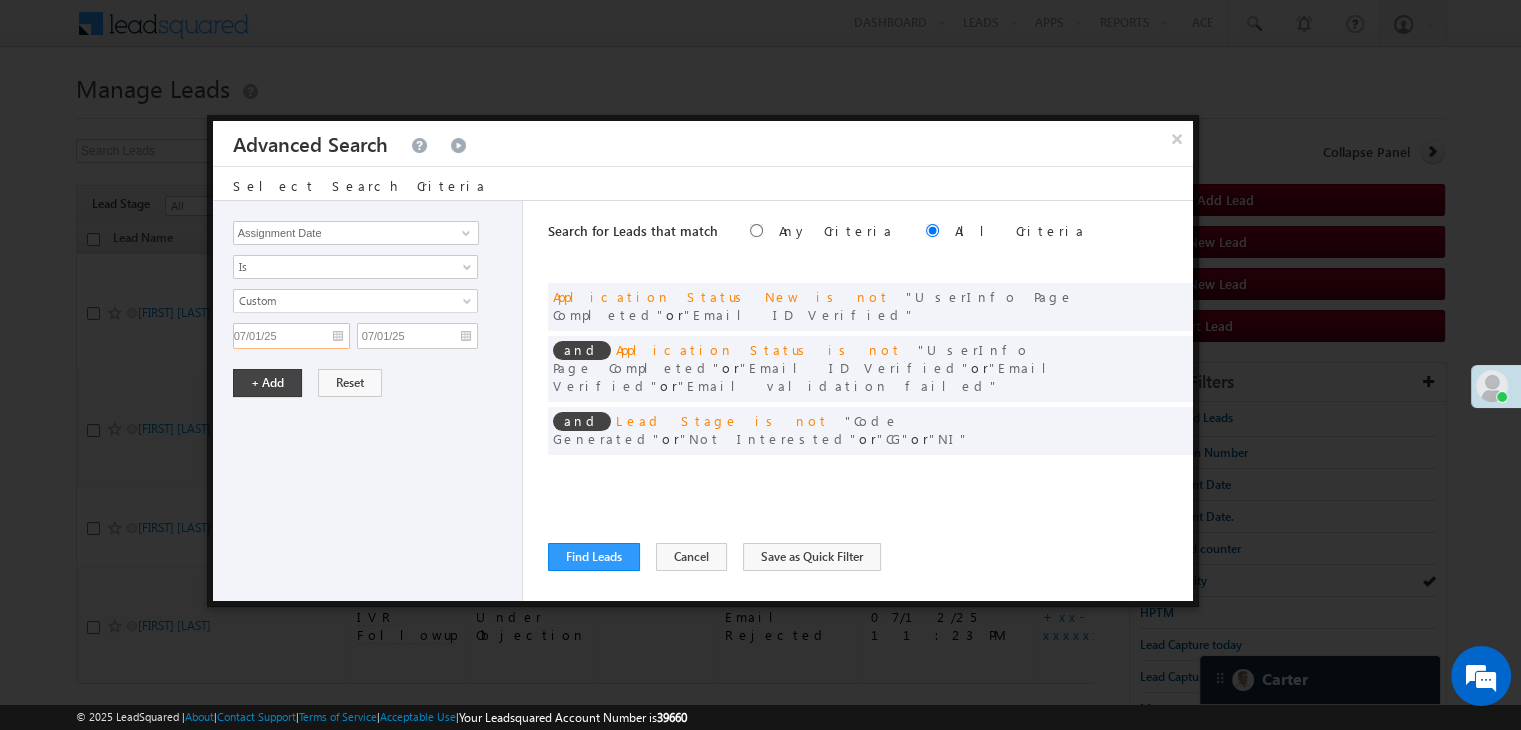 click on "07/01/25" at bounding box center (291, 336) 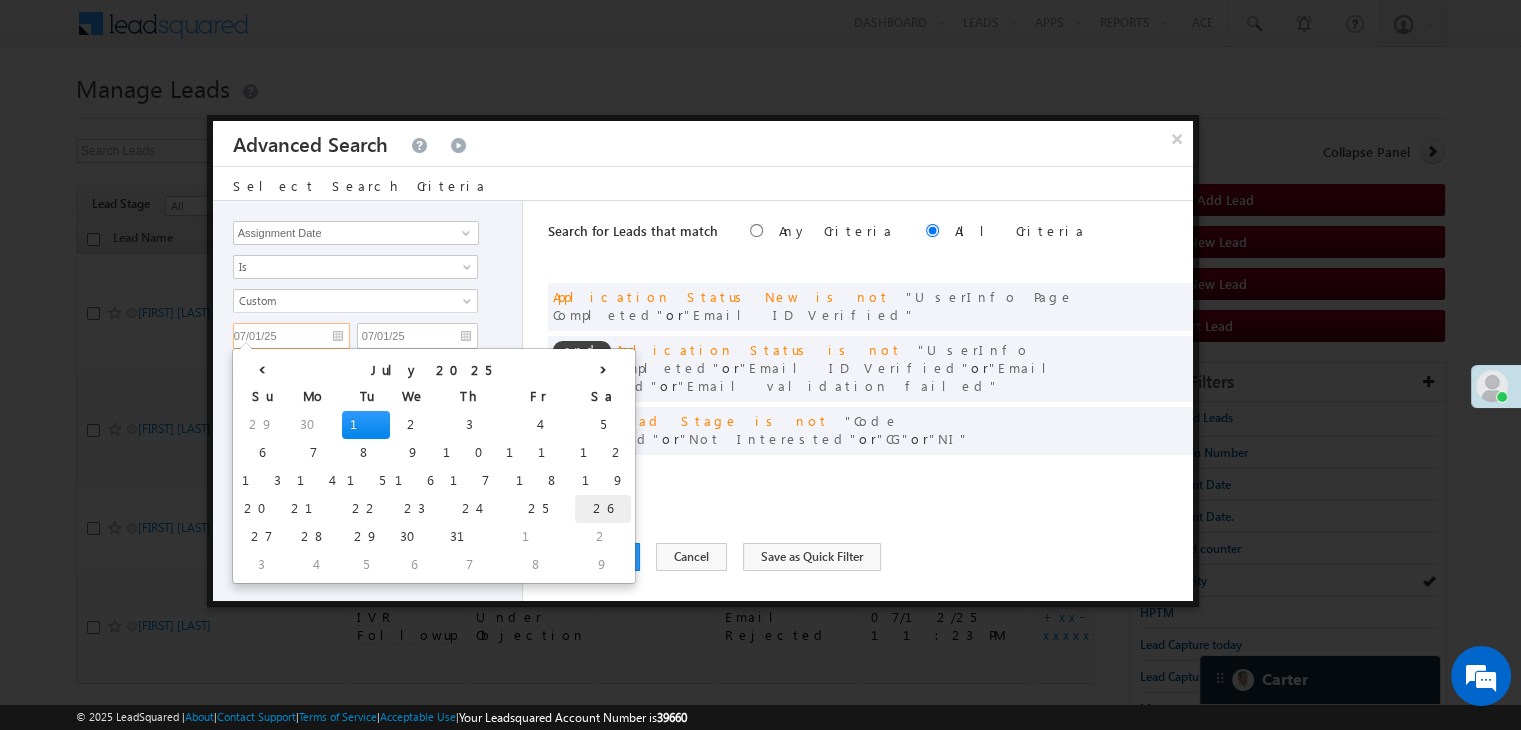 click on "26" at bounding box center (603, 509) 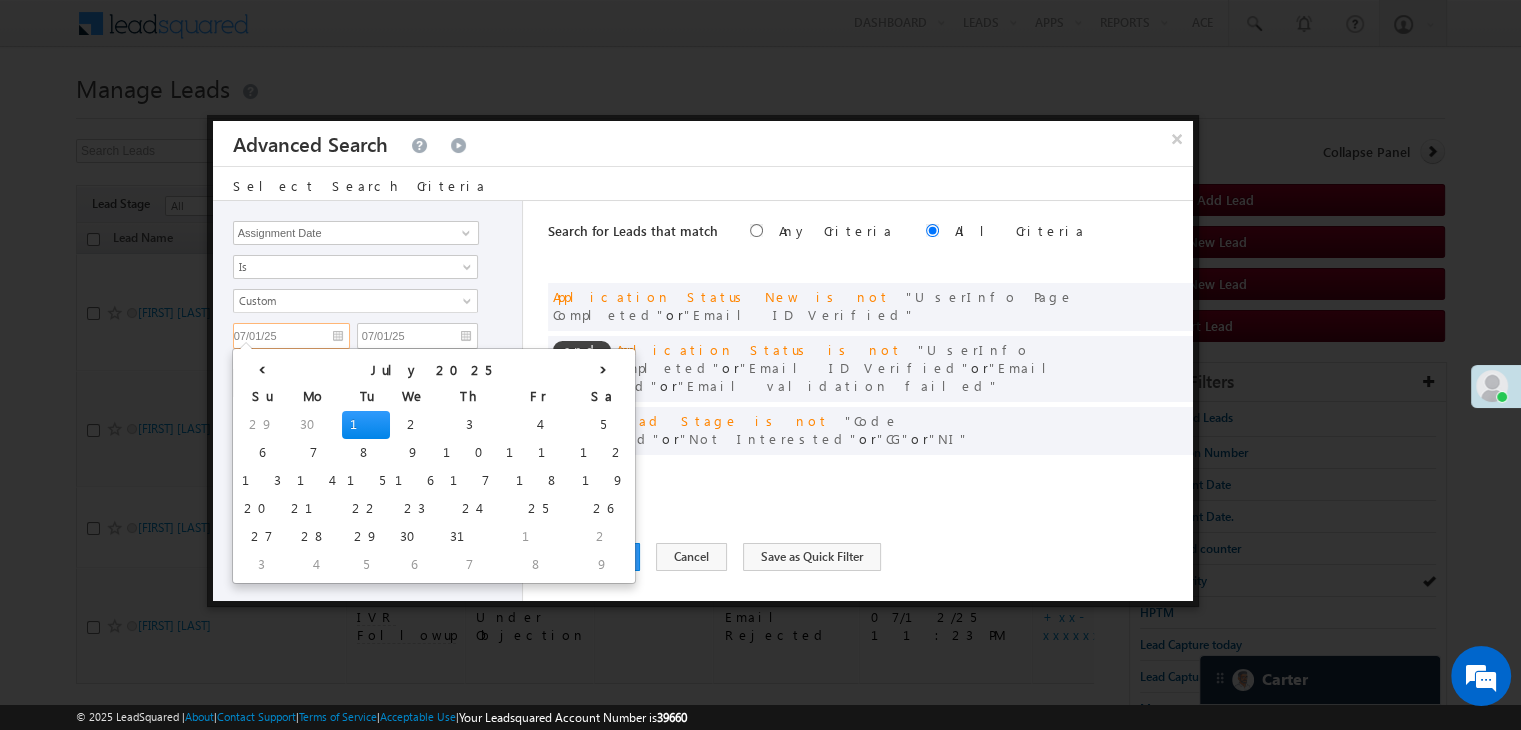 type on "07/26/25" 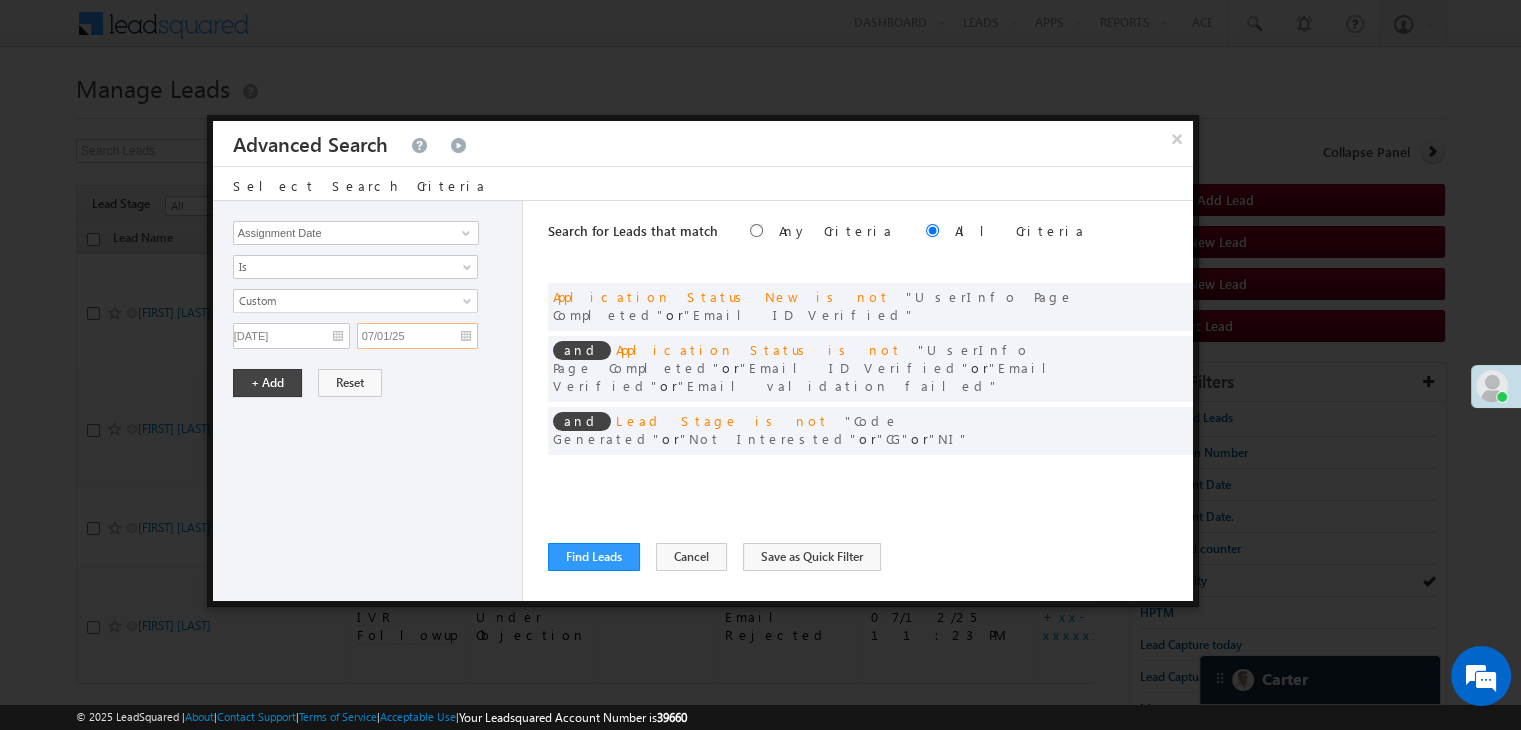 click on "07/01/25" at bounding box center [417, 336] 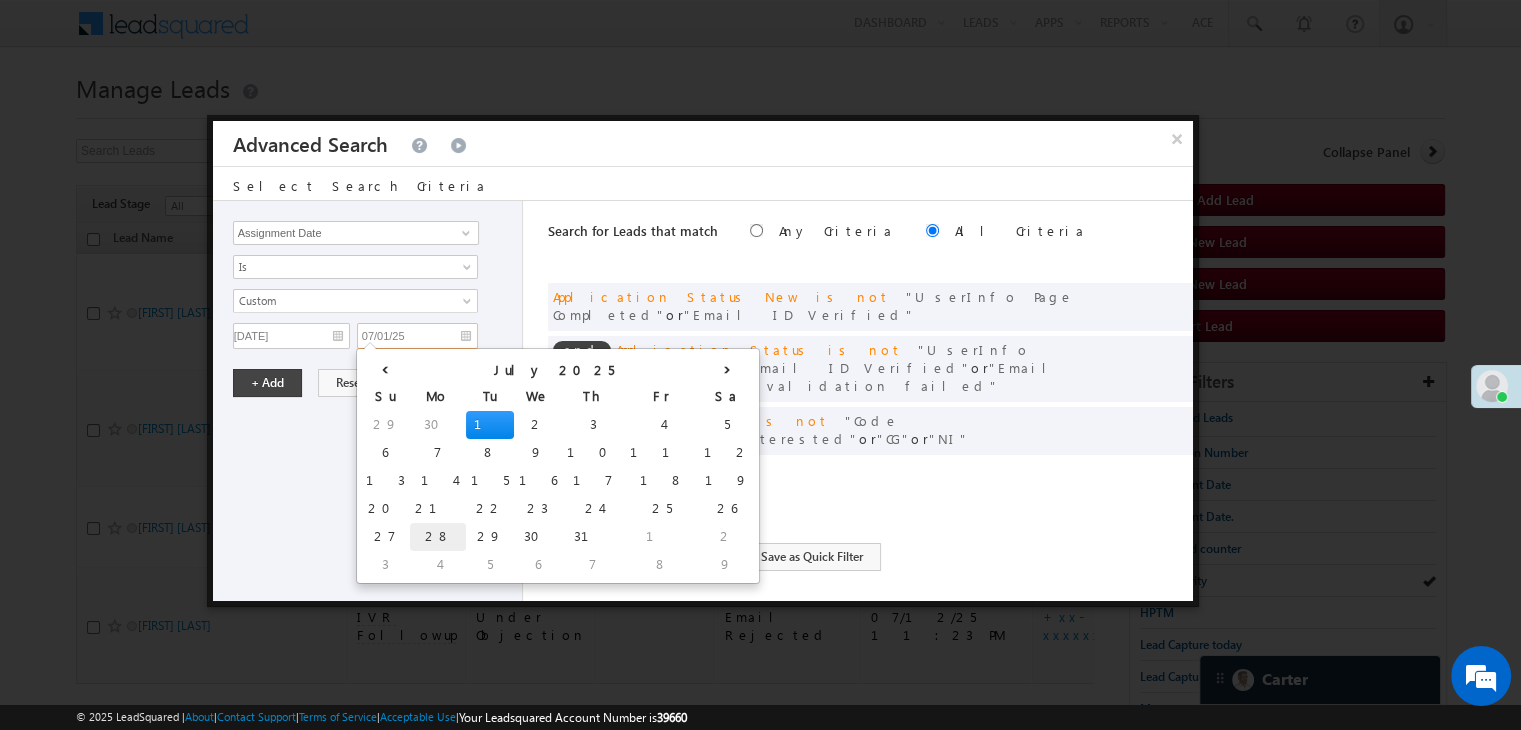 click on "28" at bounding box center (438, 537) 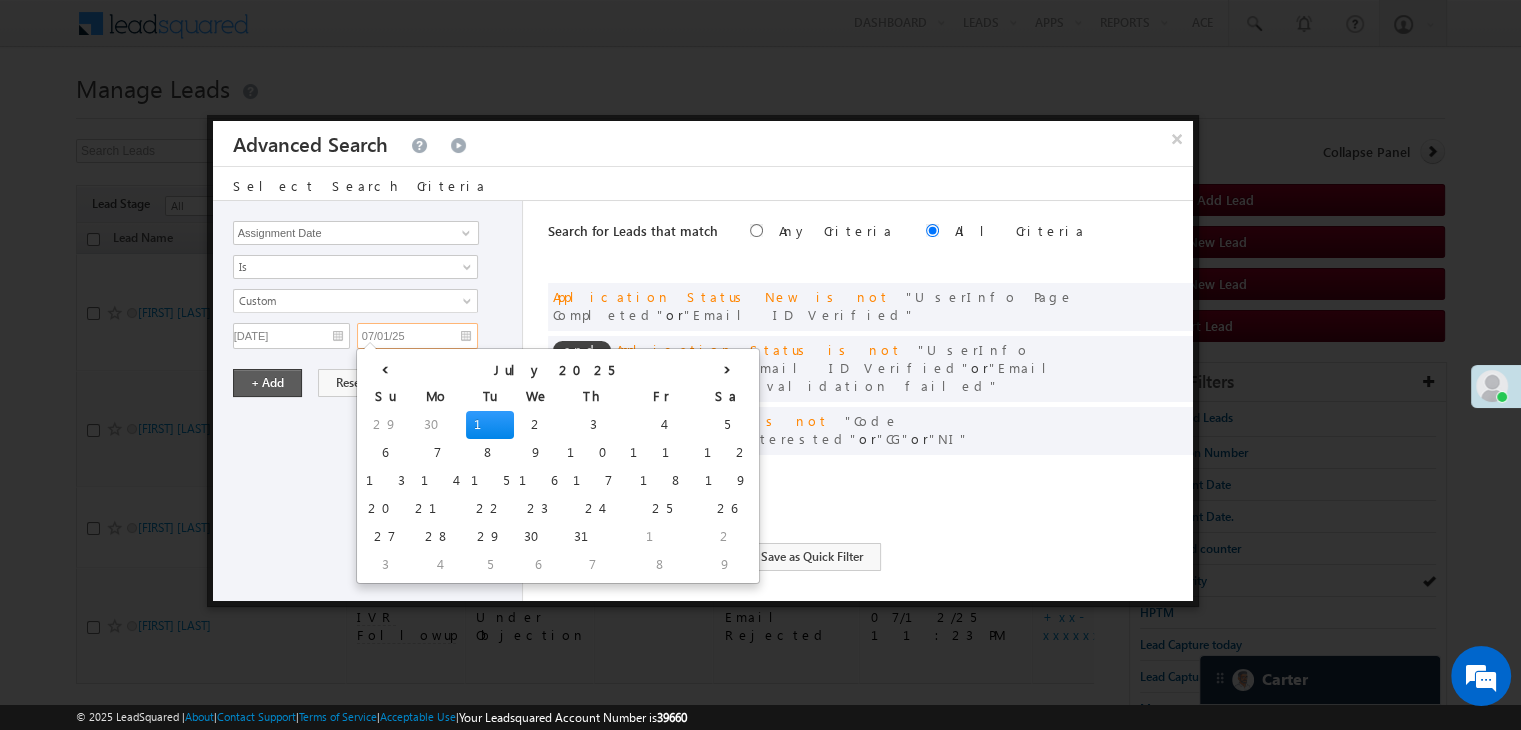 type on "07/28/25" 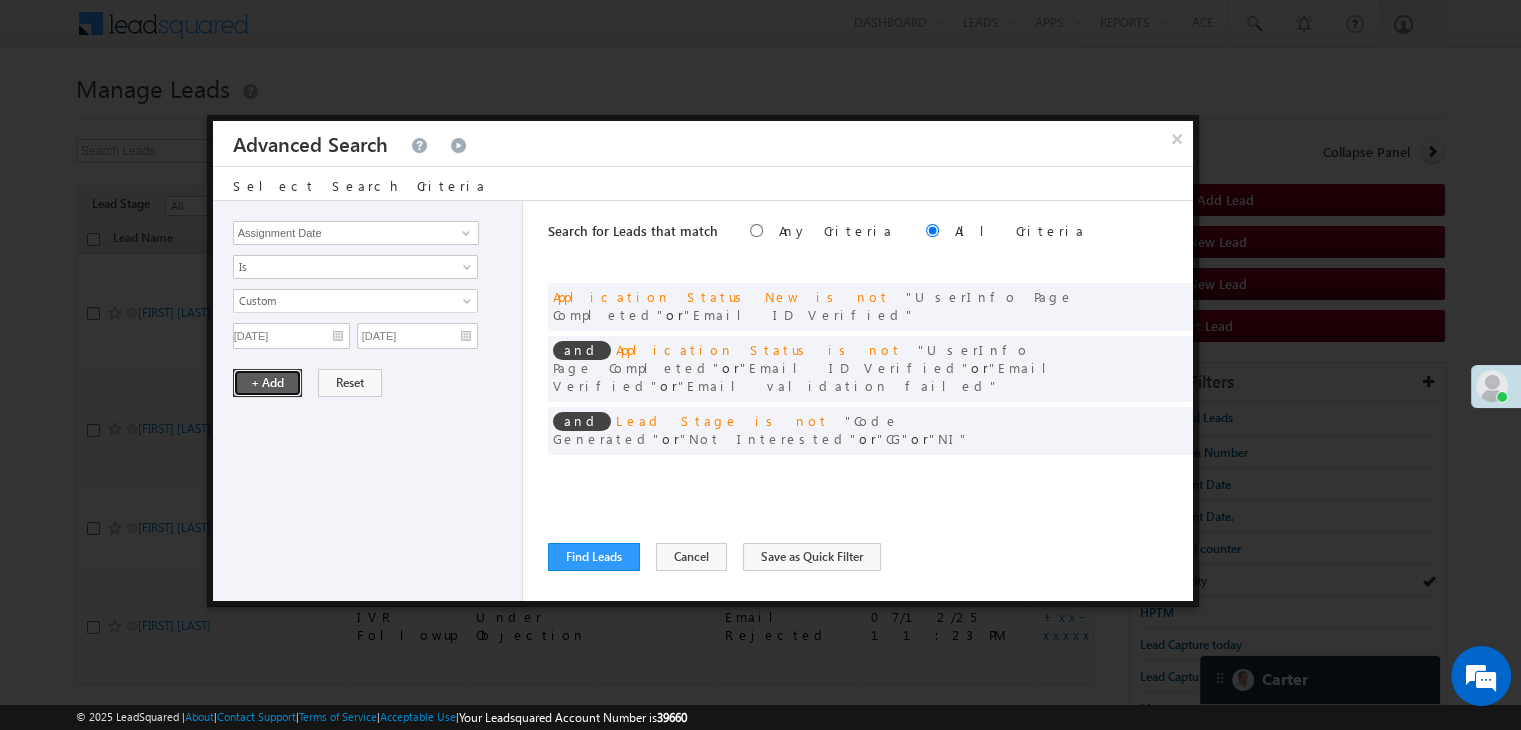 click on "+ Add" at bounding box center [267, 383] 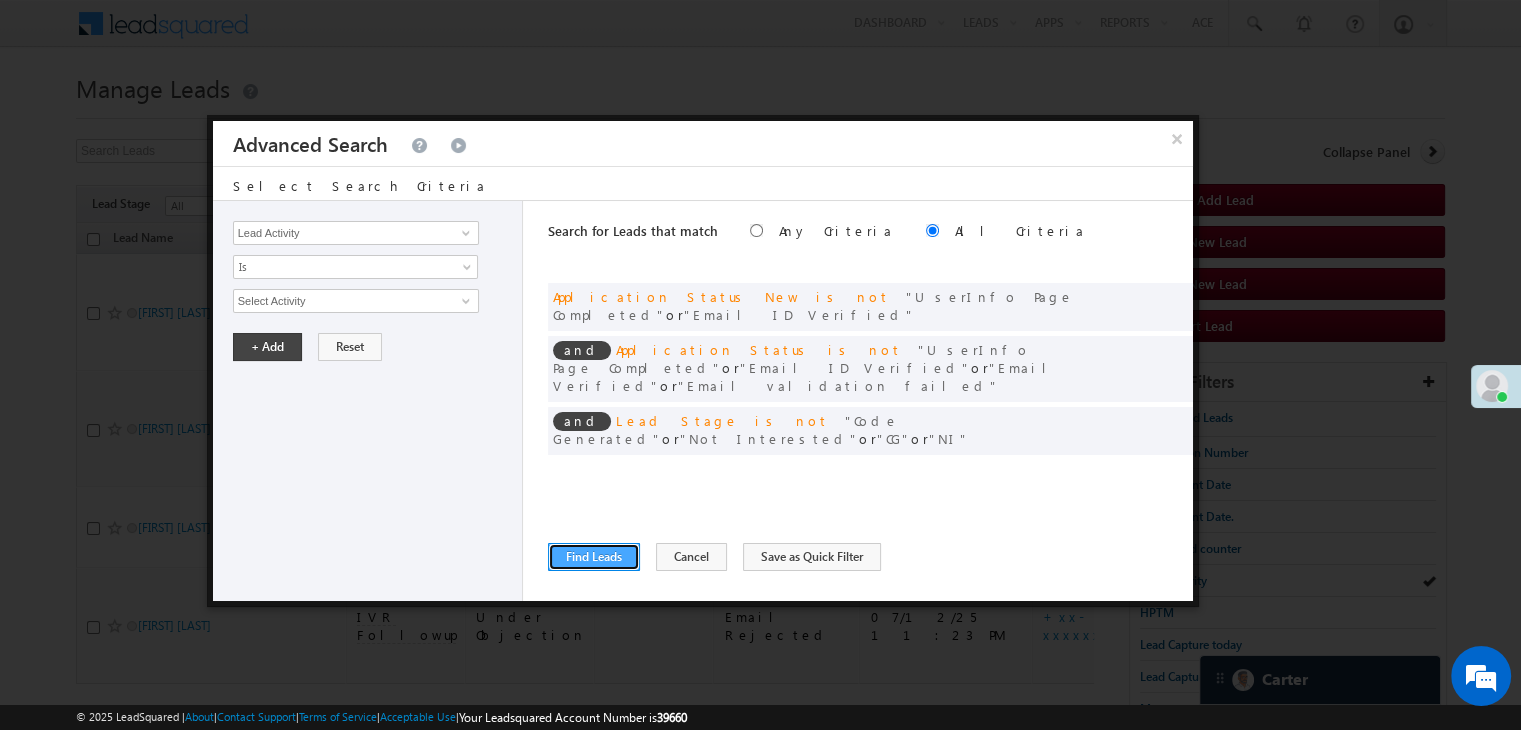 click on "Find Leads" at bounding box center (594, 557) 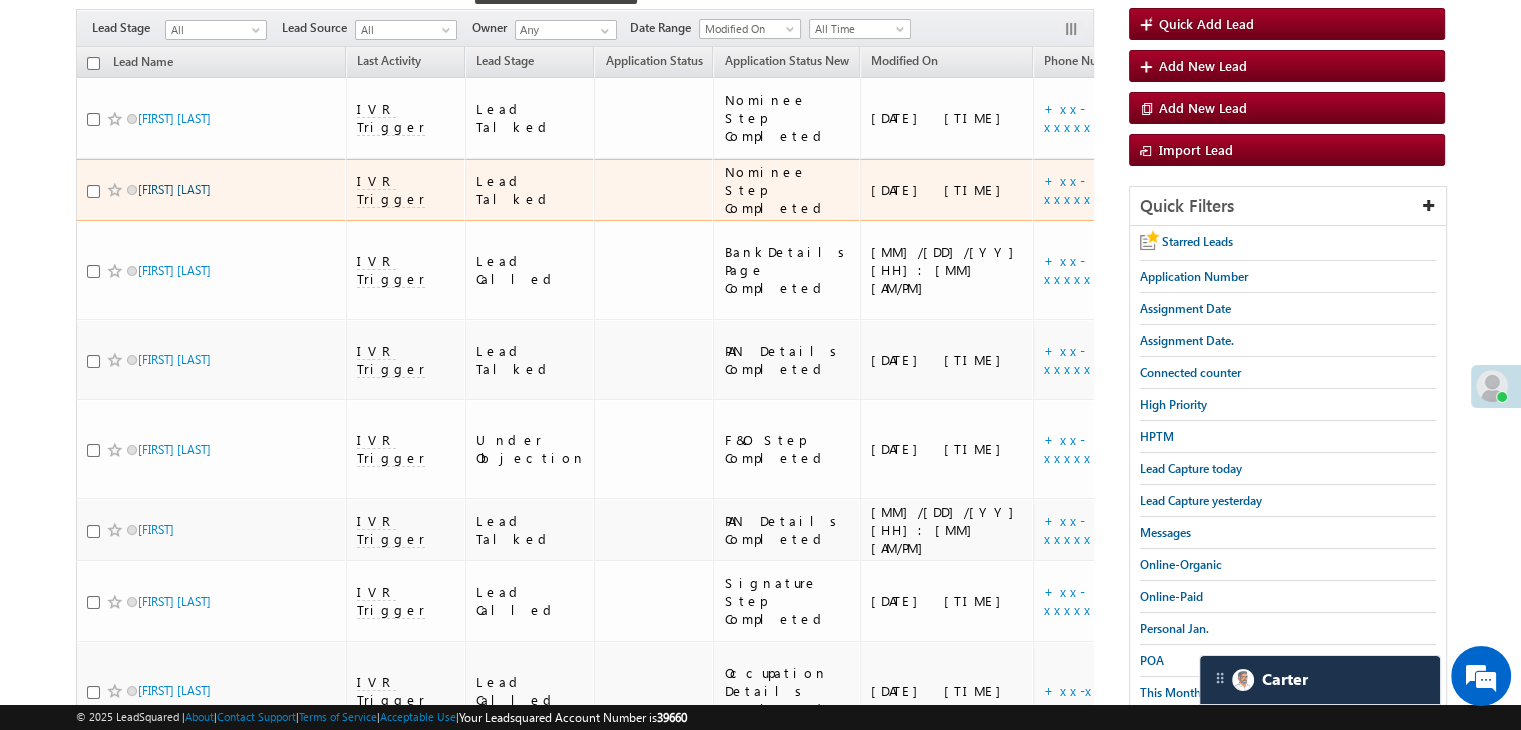scroll, scrollTop: 200, scrollLeft: 0, axis: vertical 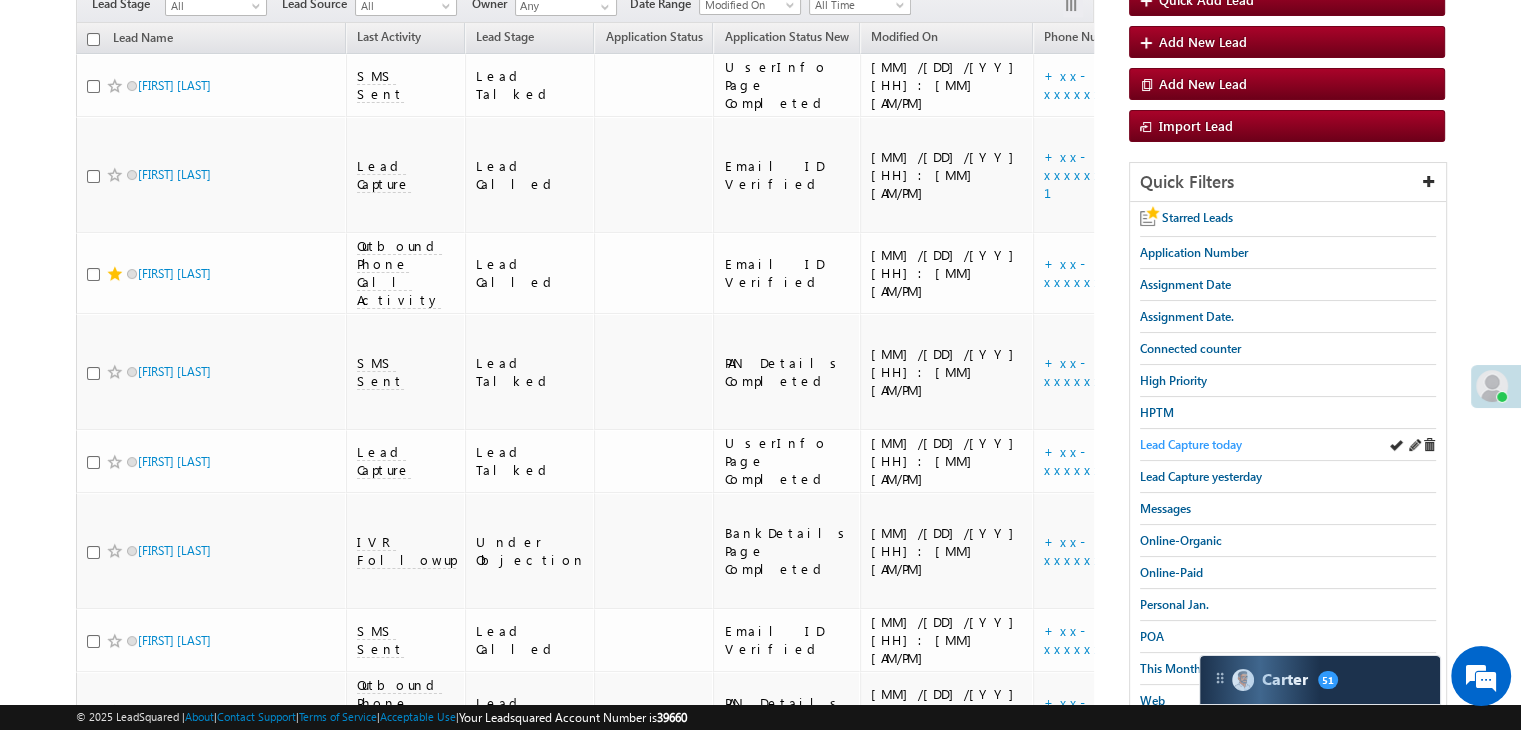 click on "Lead Capture today" at bounding box center (1191, 444) 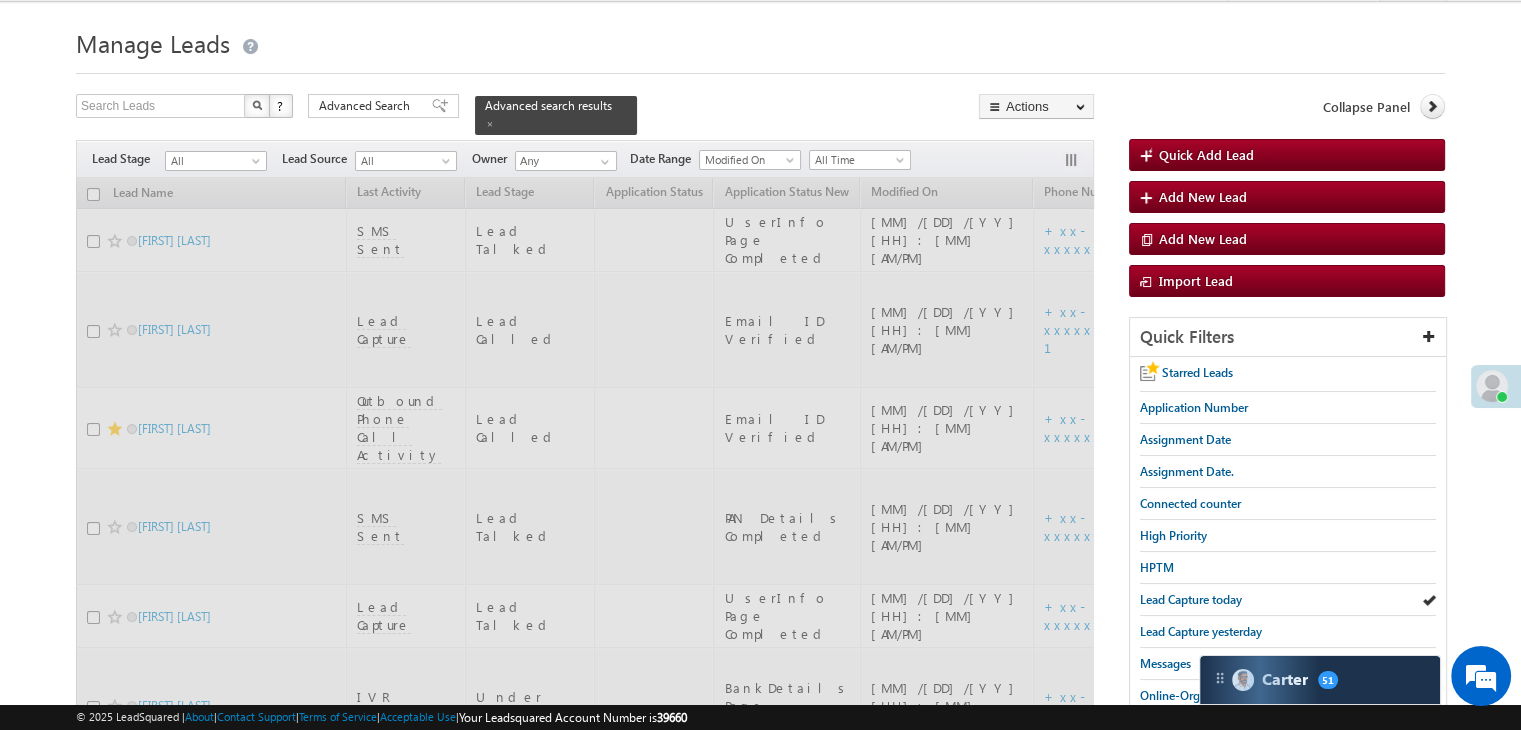 scroll, scrollTop: 0, scrollLeft: 0, axis: both 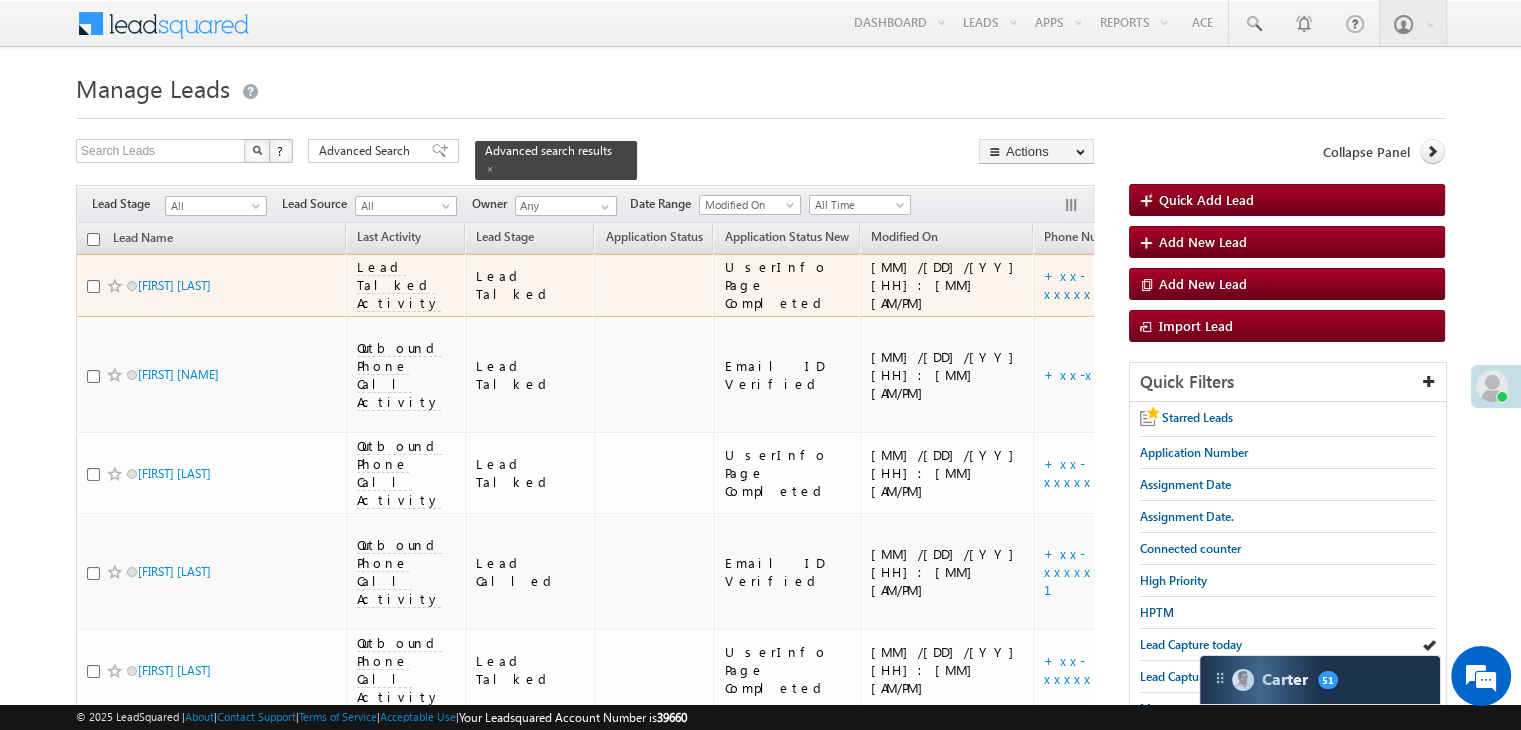click at bounding box center [115, 286] 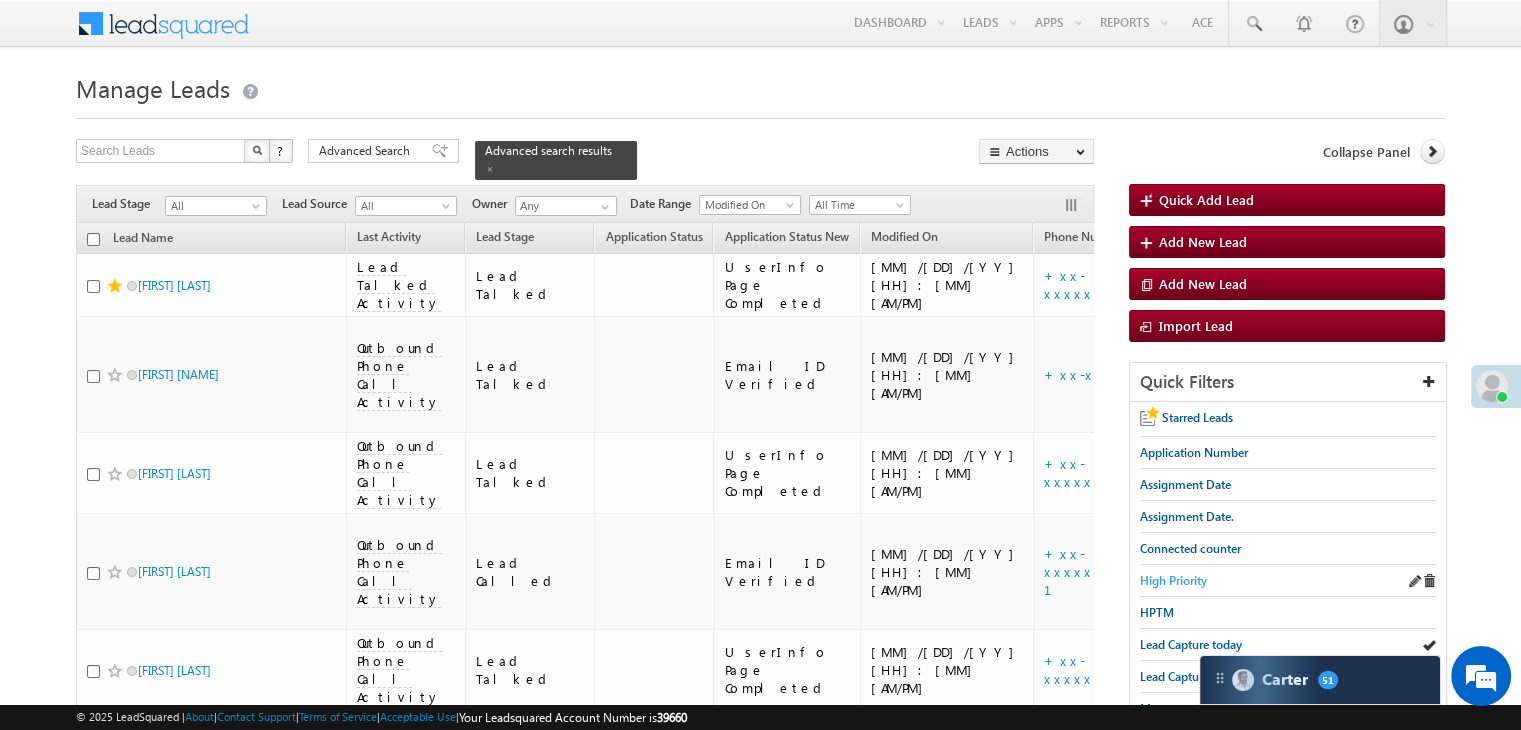 click on "High Priority" at bounding box center [1173, 580] 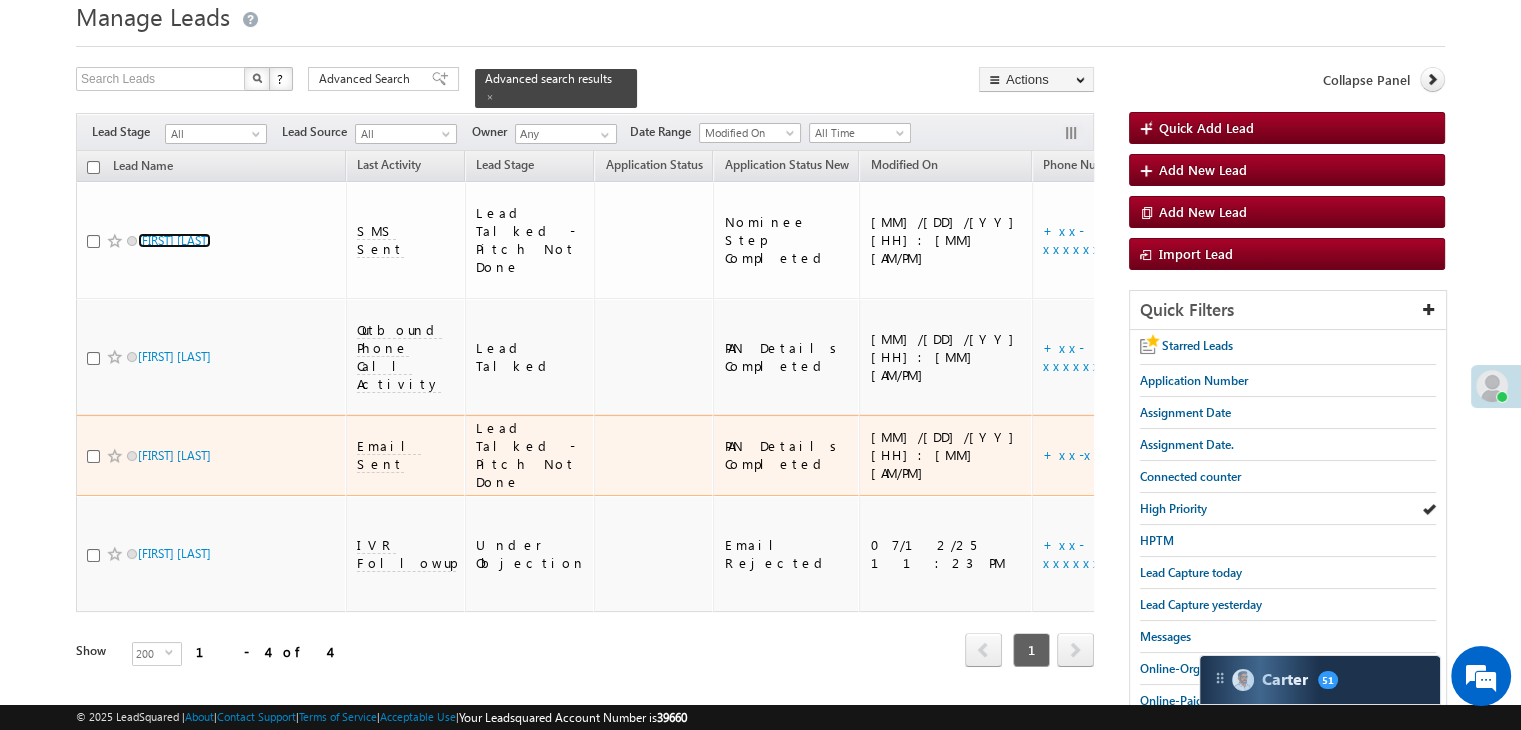 scroll, scrollTop: 0, scrollLeft: 0, axis: both 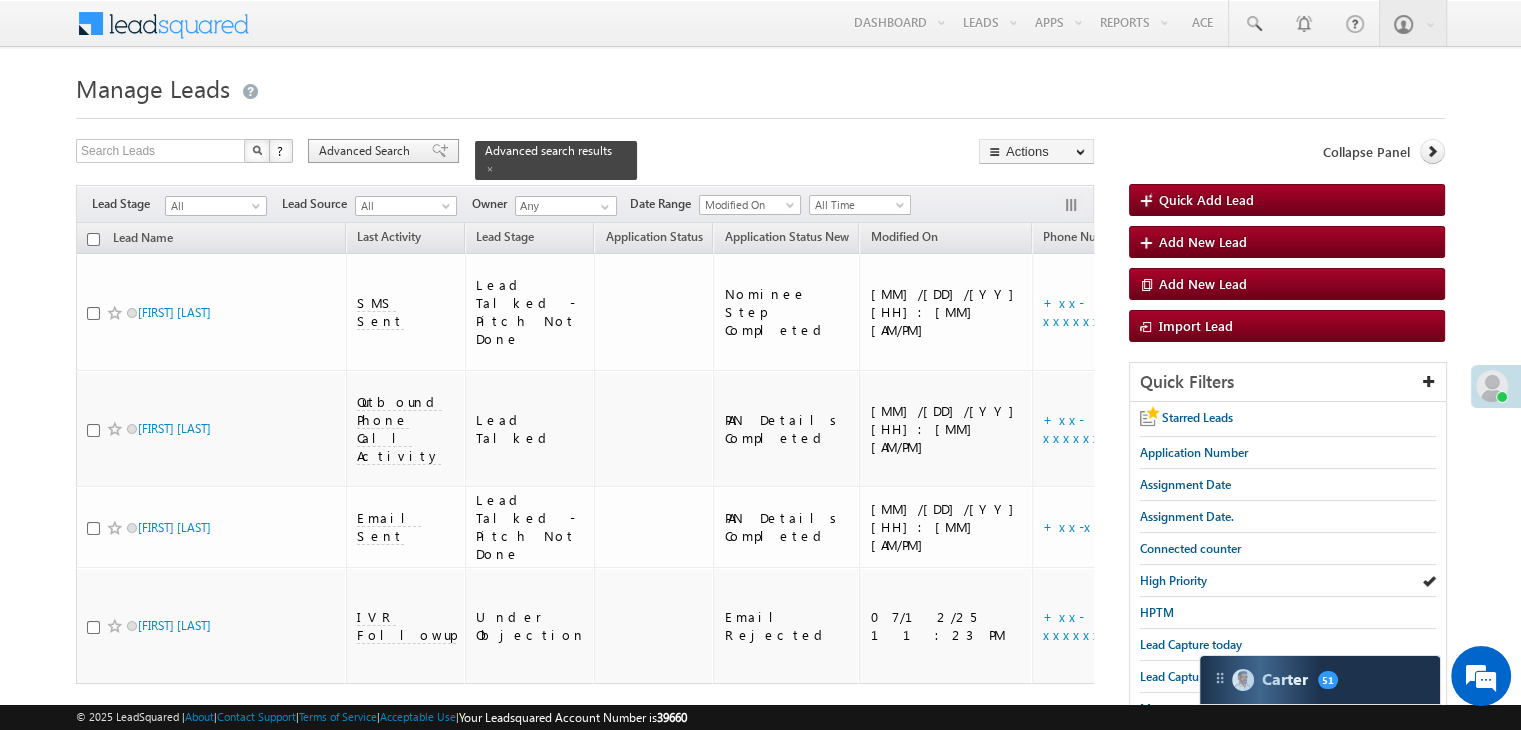 click on "Advanced Search" at bounding box center [367, 151] 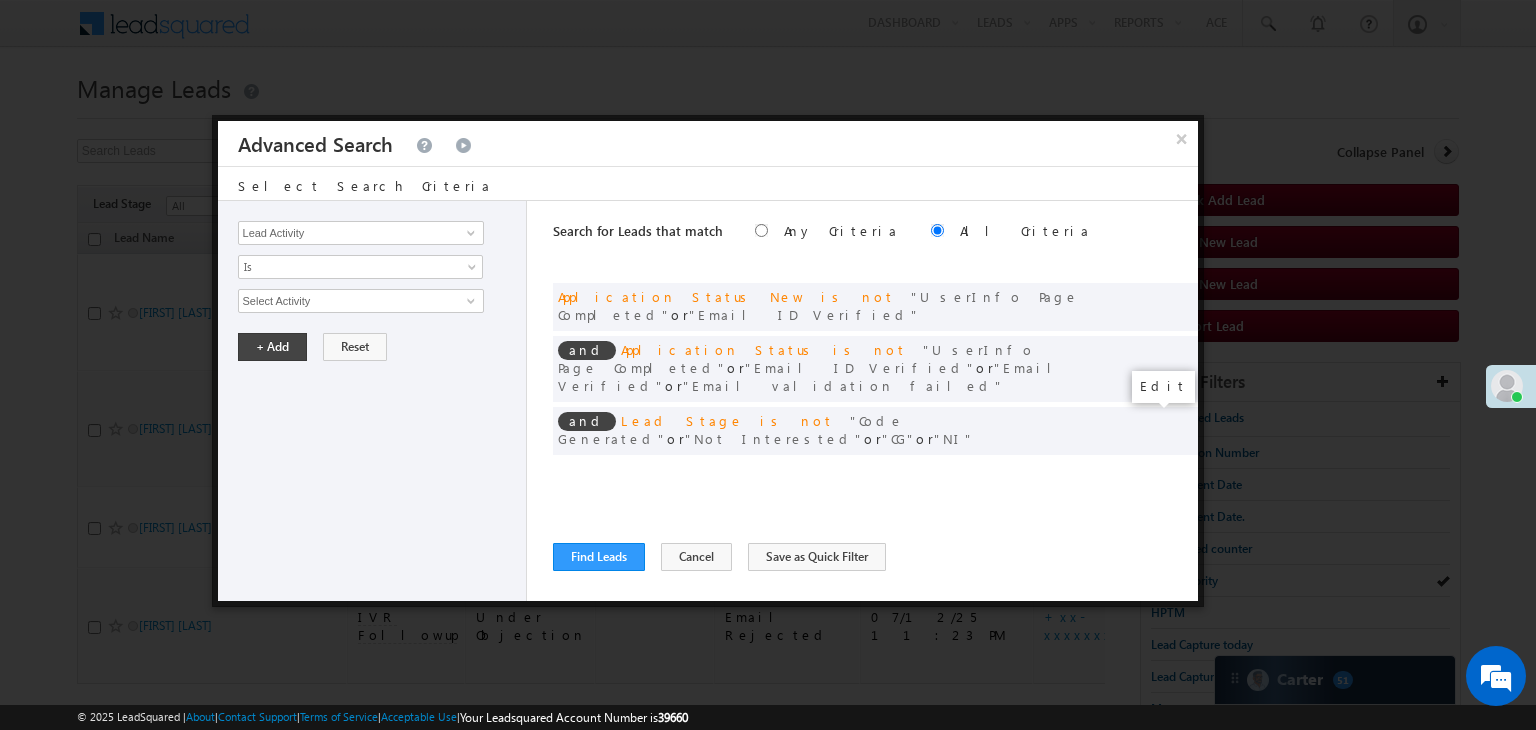 click at bounding box center (1152, 472) 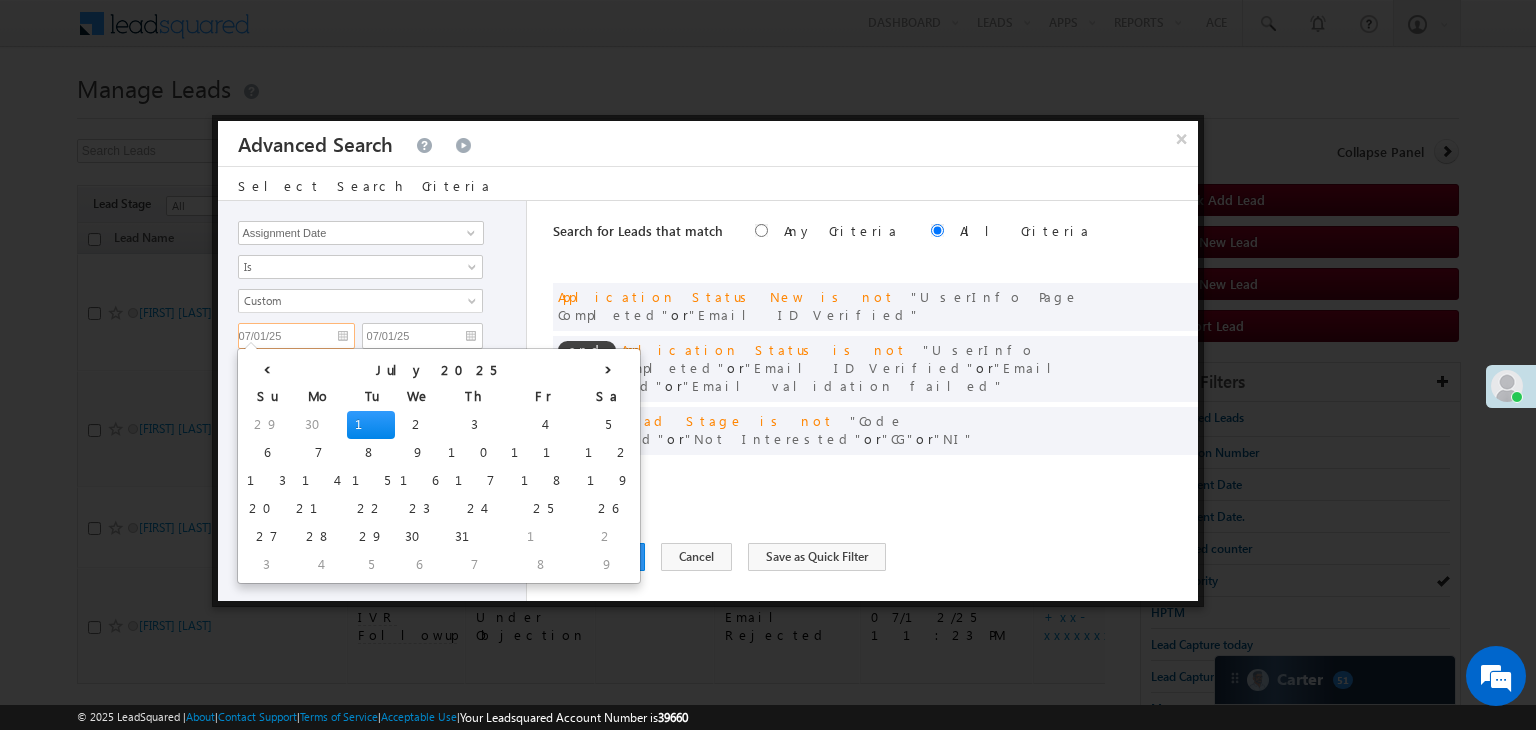 click on "07/01/25" at bounding box center (296, 336) 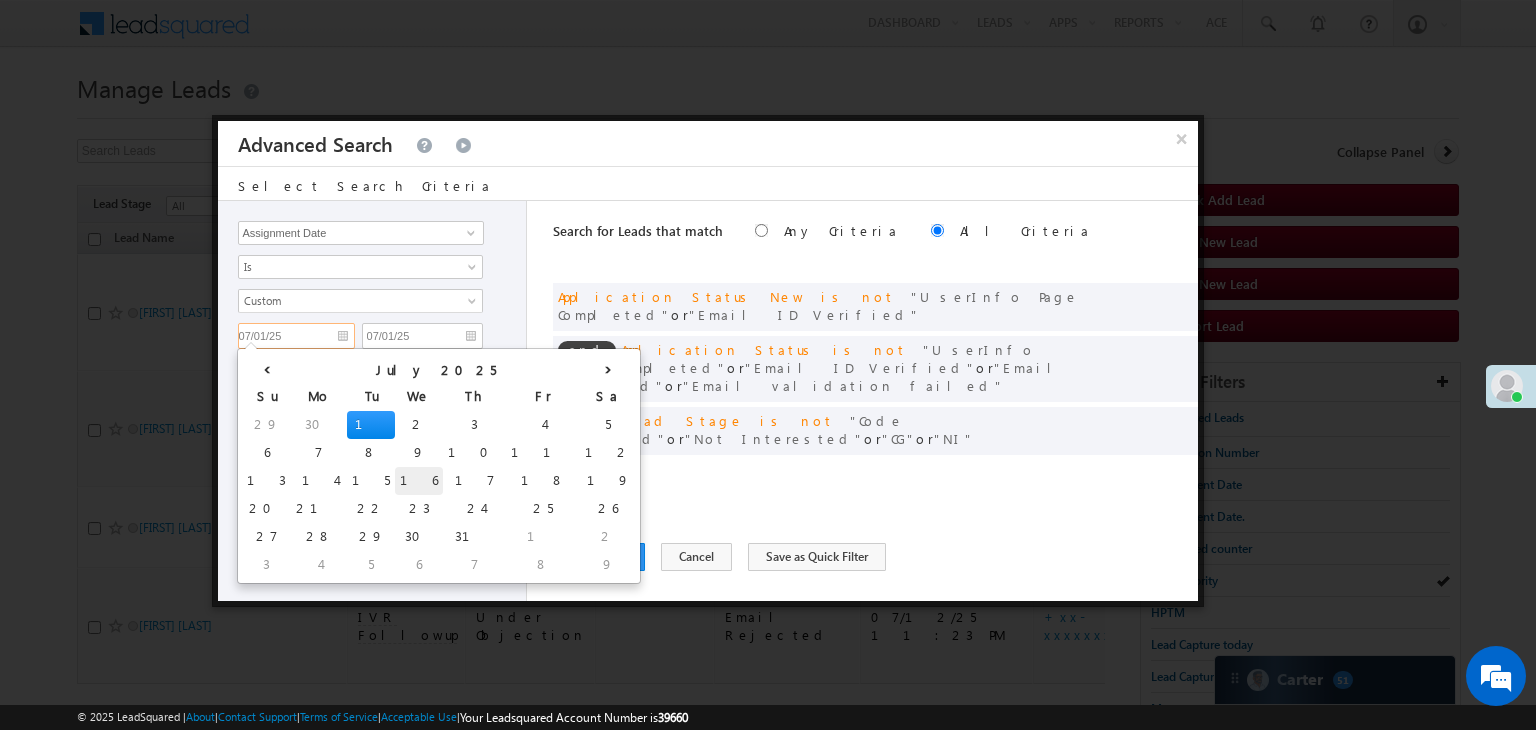 click on "16" at bounding box center [419, 481] 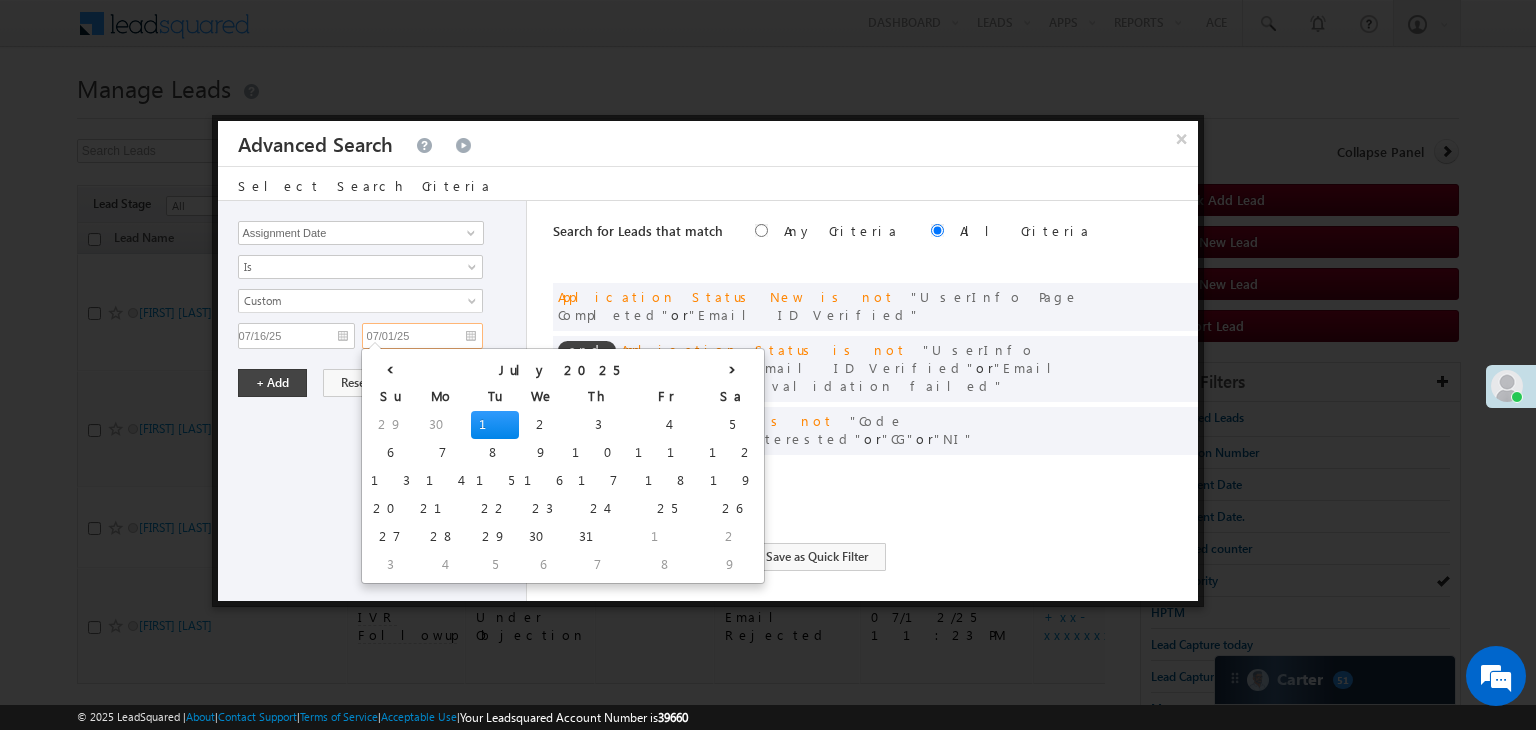 click on "07/01/25" at bounding box center [422, 336] 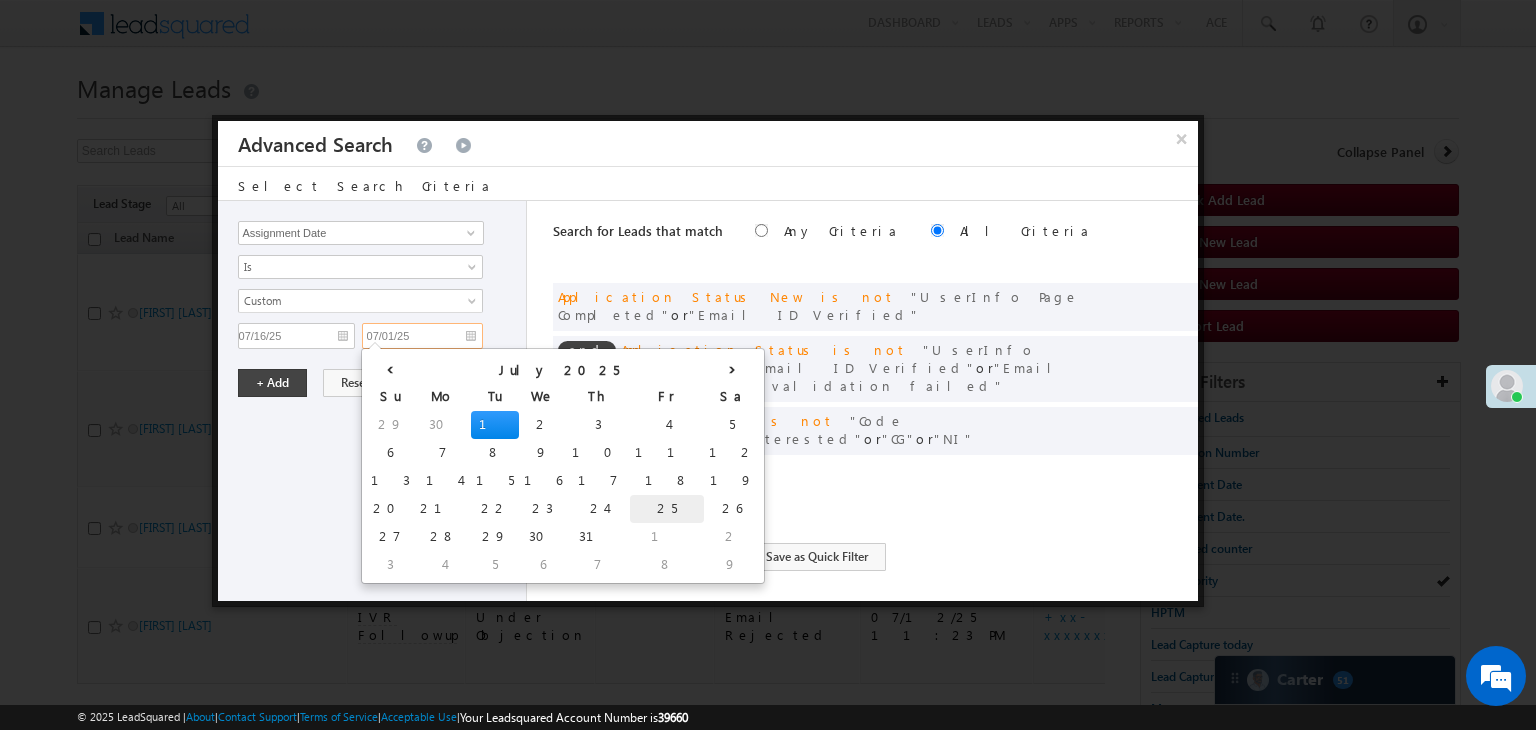 click on "25" at bounding box center [667, 509] 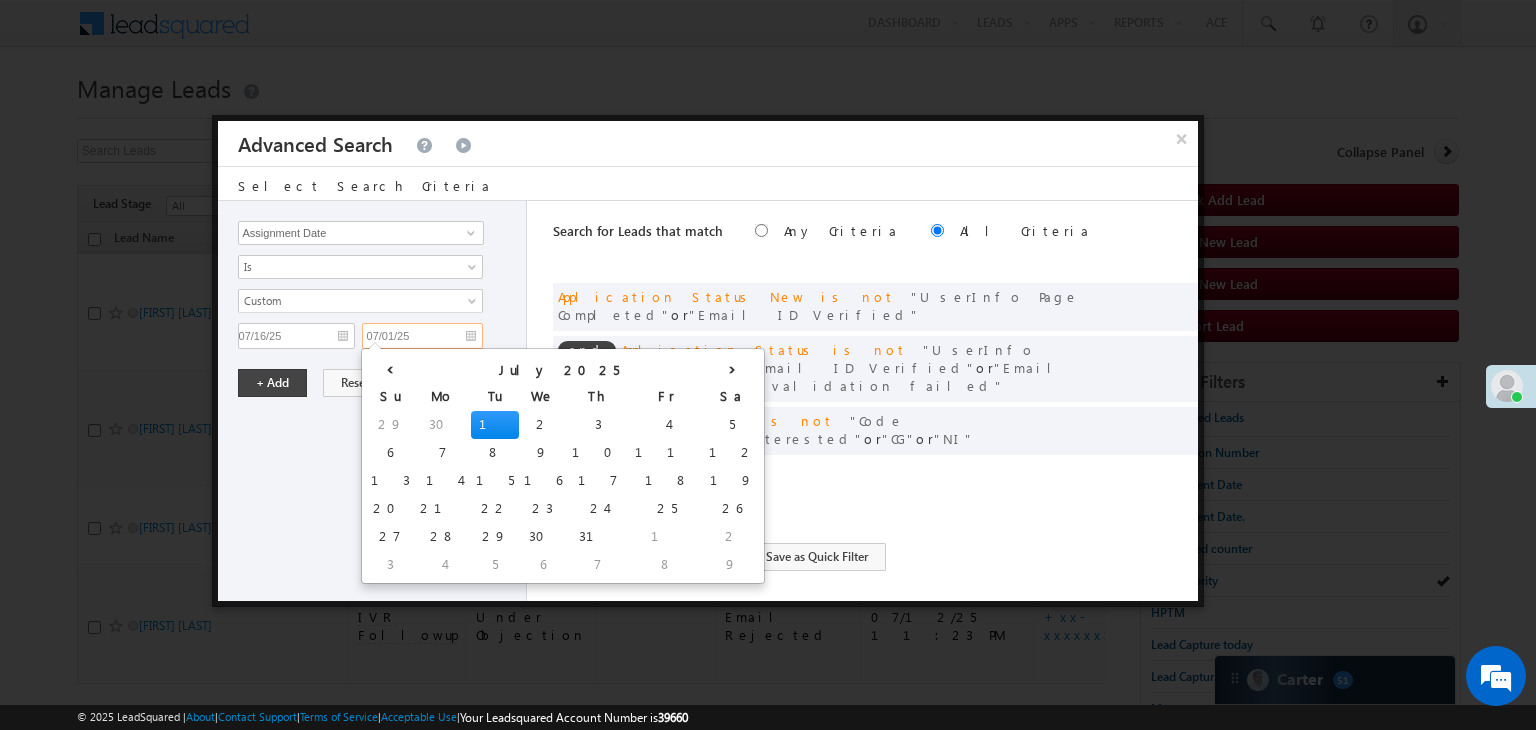 type on "07/25/25" 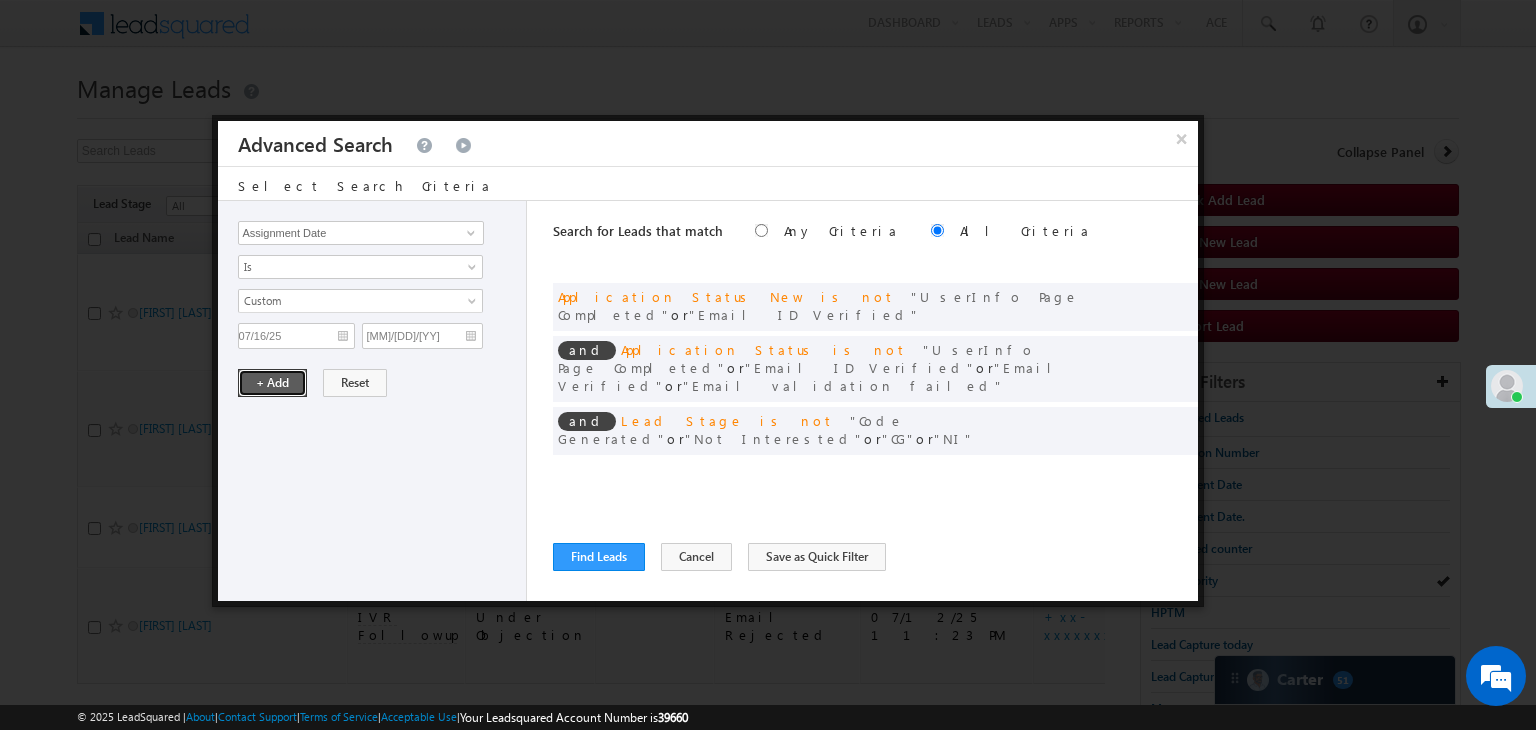 click on "+ Add" at bounding box center (272, 383) 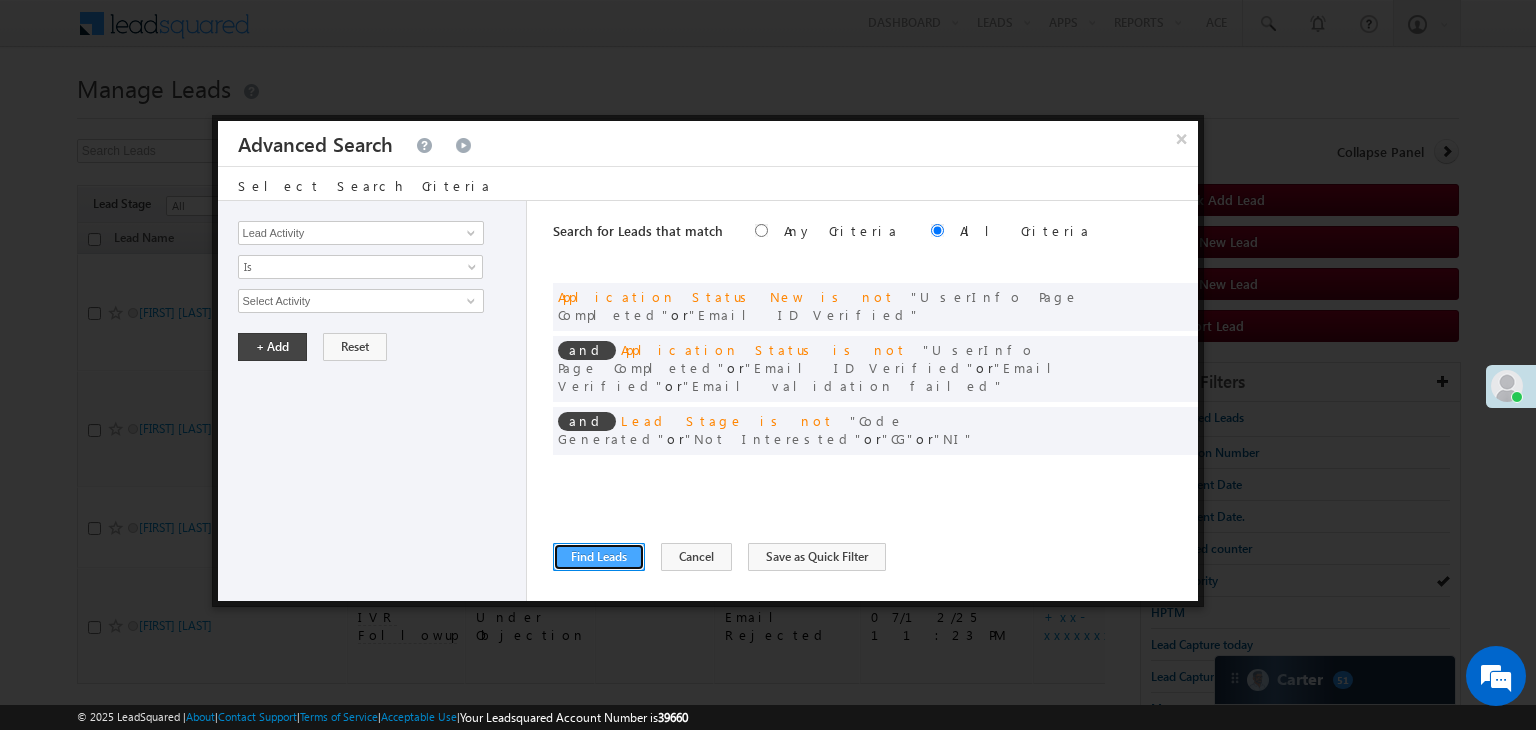 click on "Find Leads" at bounding box center [599, 557] 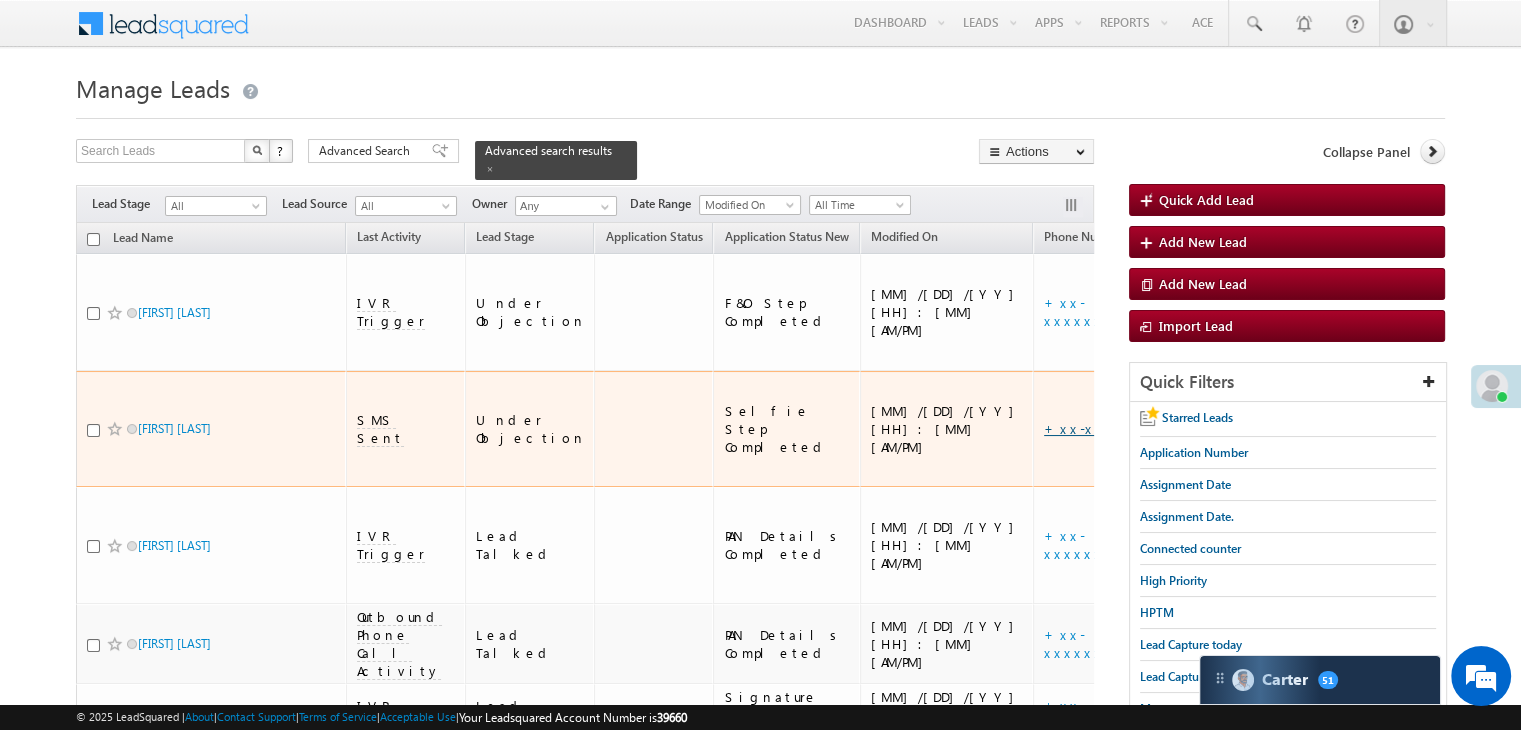 click on "+xx-xxxxxxxx44" at bounding box center [1106, 428] 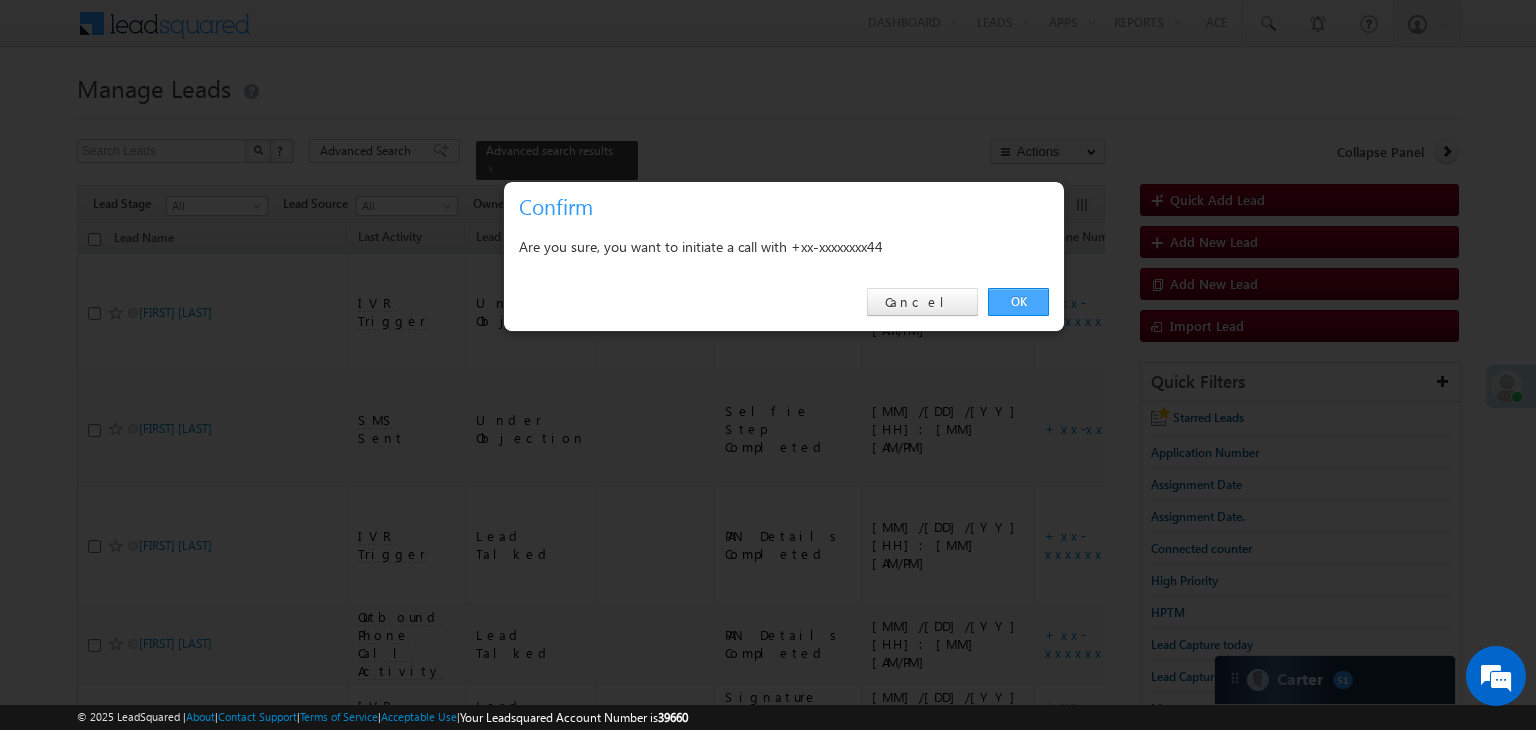 click on "OK" at bounding box center (1018, 302) 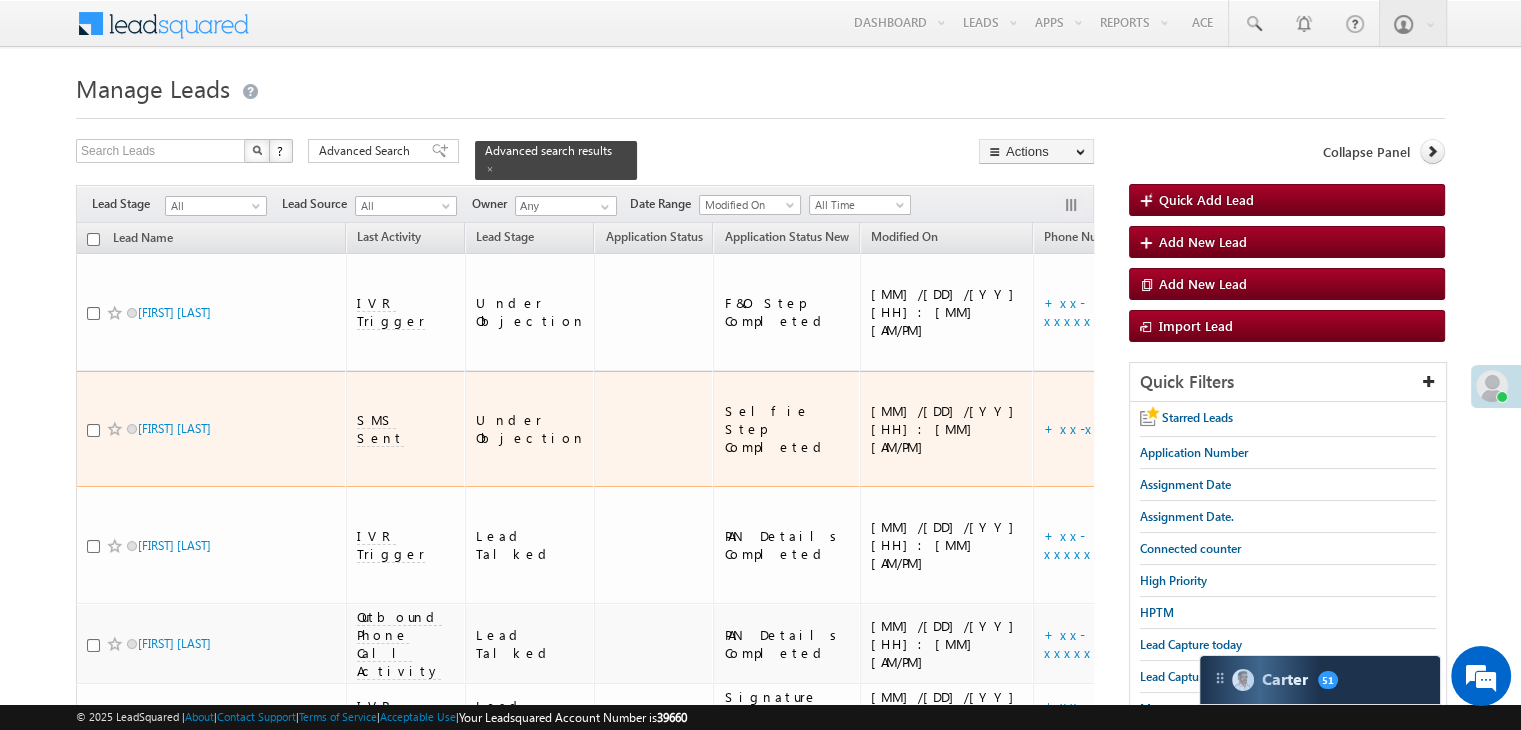 click on "https://angelbroking1-pk3em7sa.customui-test.leadsquared.com?leadId=10284ba7-61b2-4e0c-831c-1a8000003f1e" at bounding box center (1327, 429) 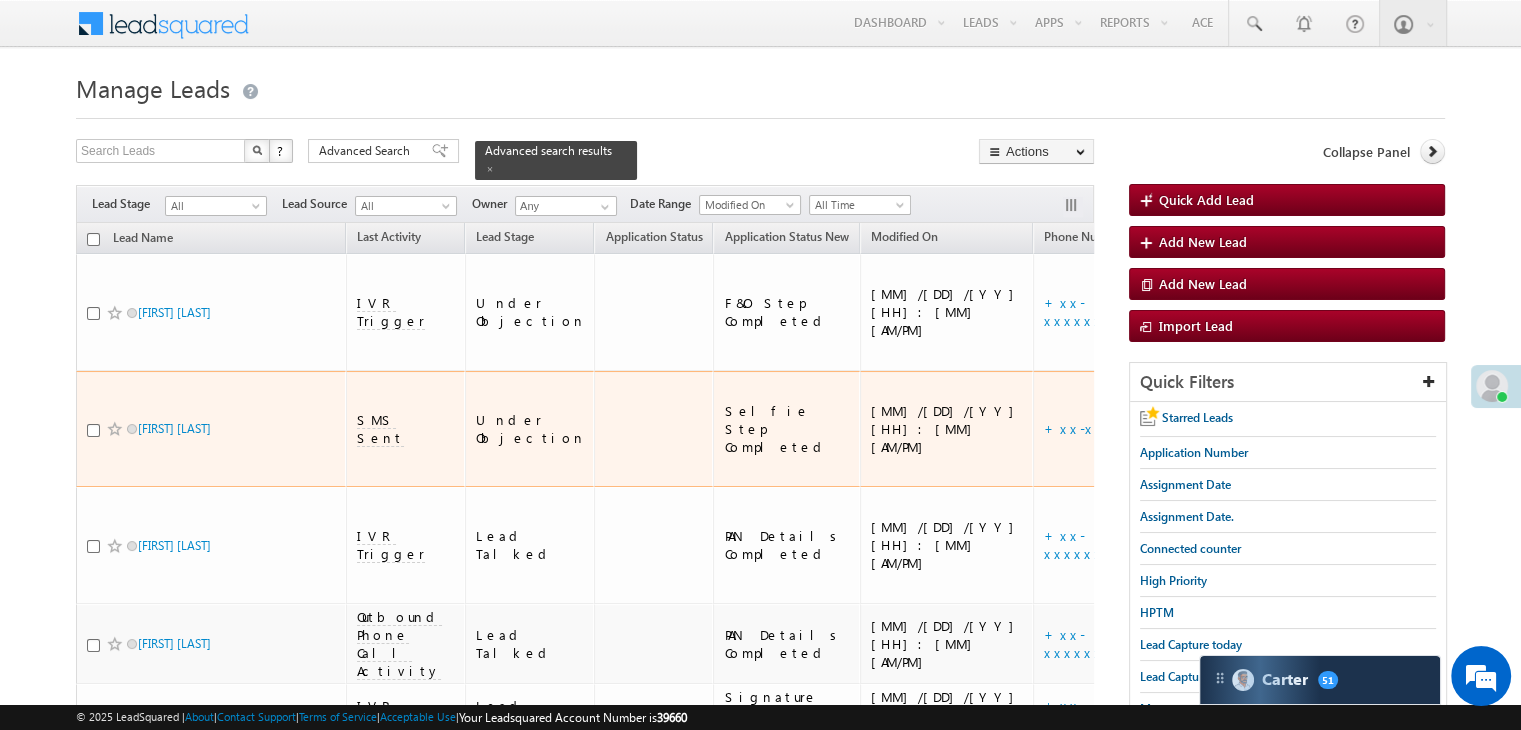 click on "https://angelbroking1-pk3em7sa.customui-test.leadsquared.com?leadId=10284ba7-61b2-4e0c-831c-1a8000003f1e" at bounding box center [1327, 429] 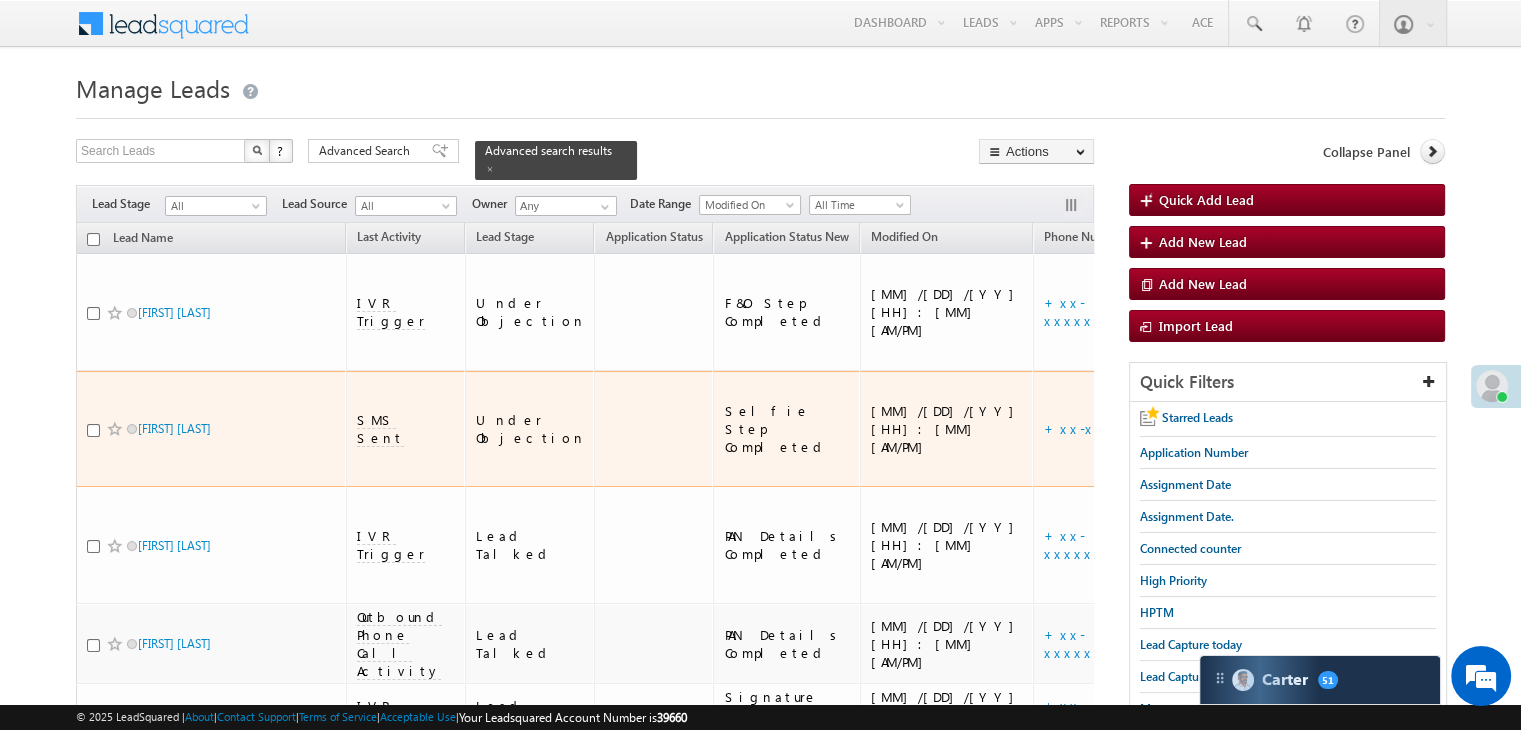 click on "https://angelbroking1-pk3em7sa.customui-test.leadsquared.com?leadId=10284ba7-61b2-4e0c-831c-1a8000003f1e" at bounding box center (1327, 429) 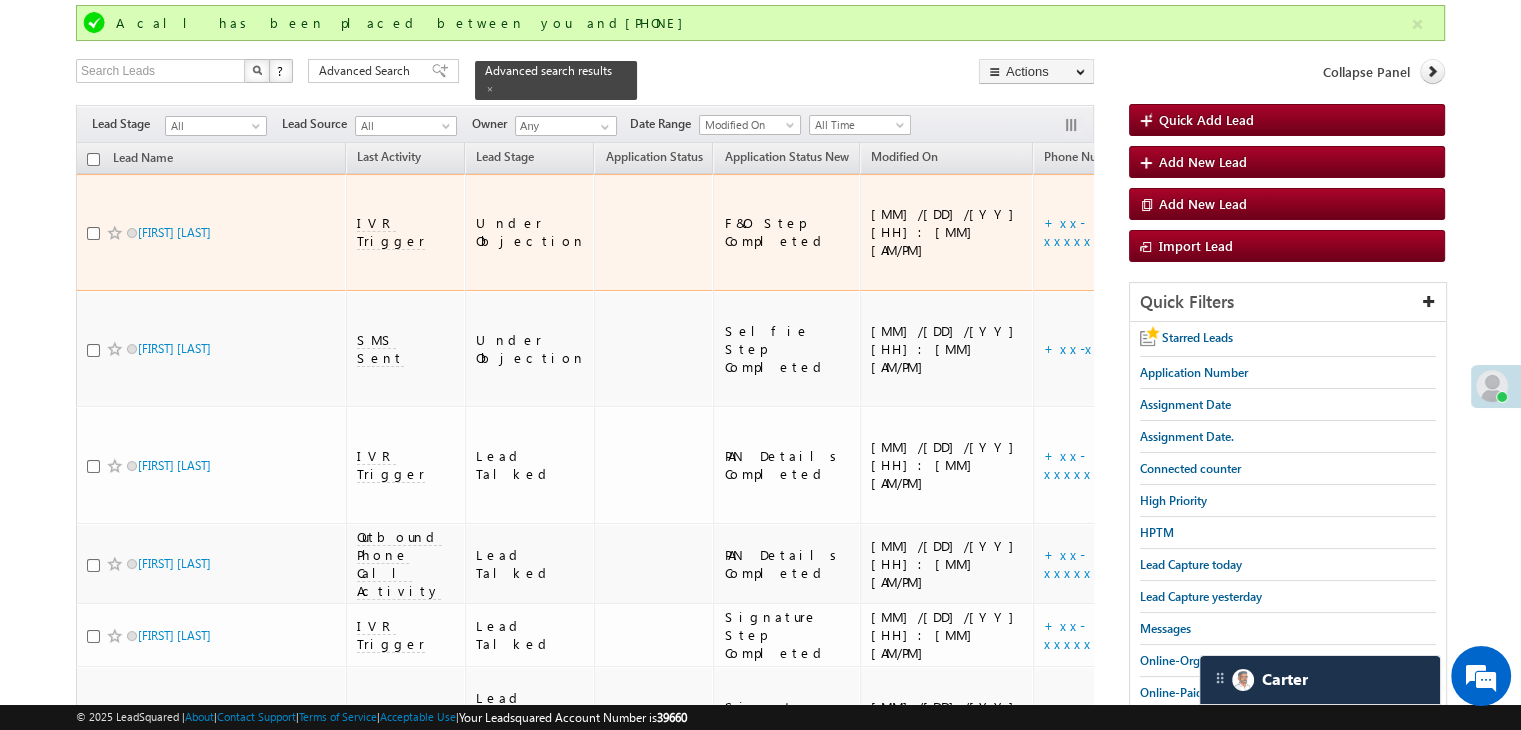 scroll, scrollTop: 100, scrollLeft: 0, axis: vertical 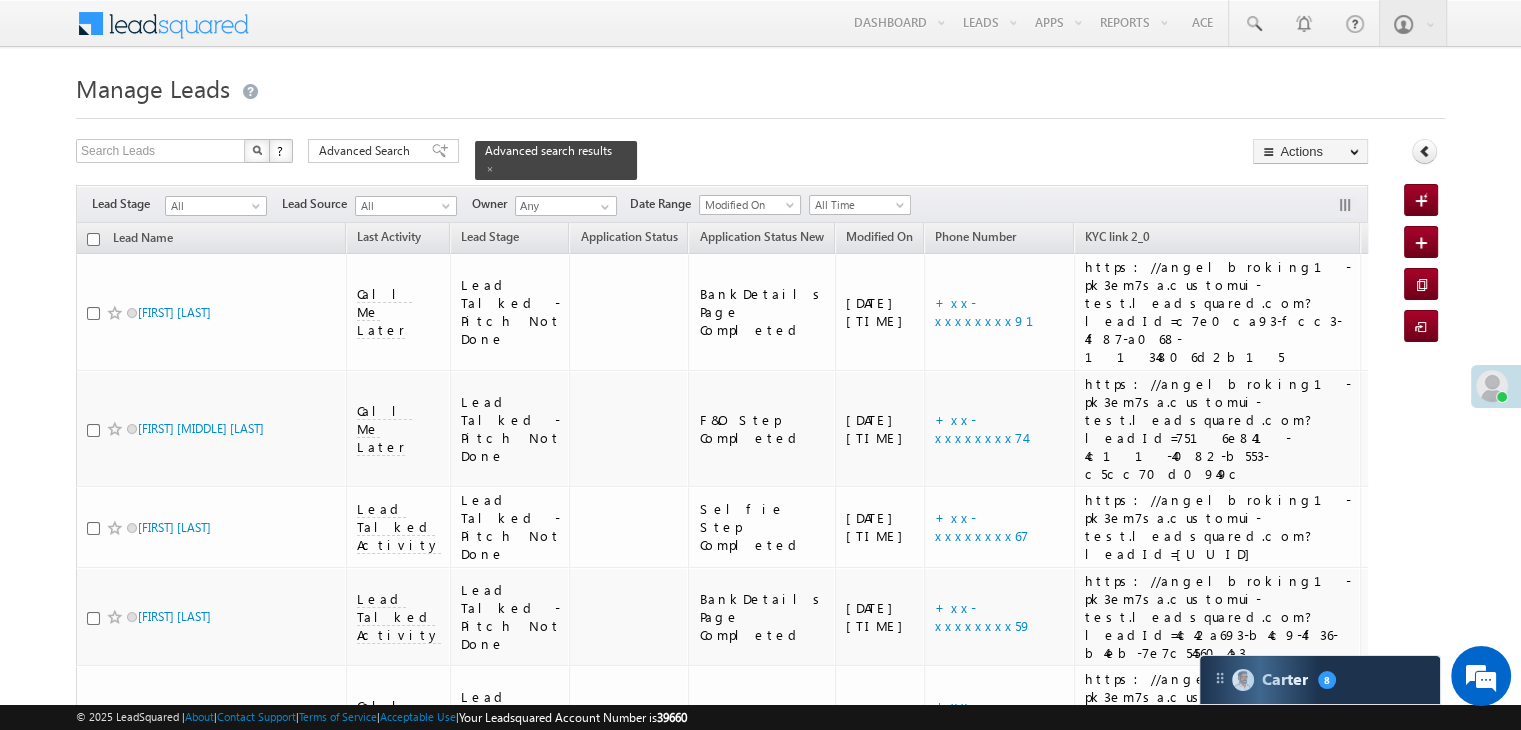 click at bounding box center [93, 239] 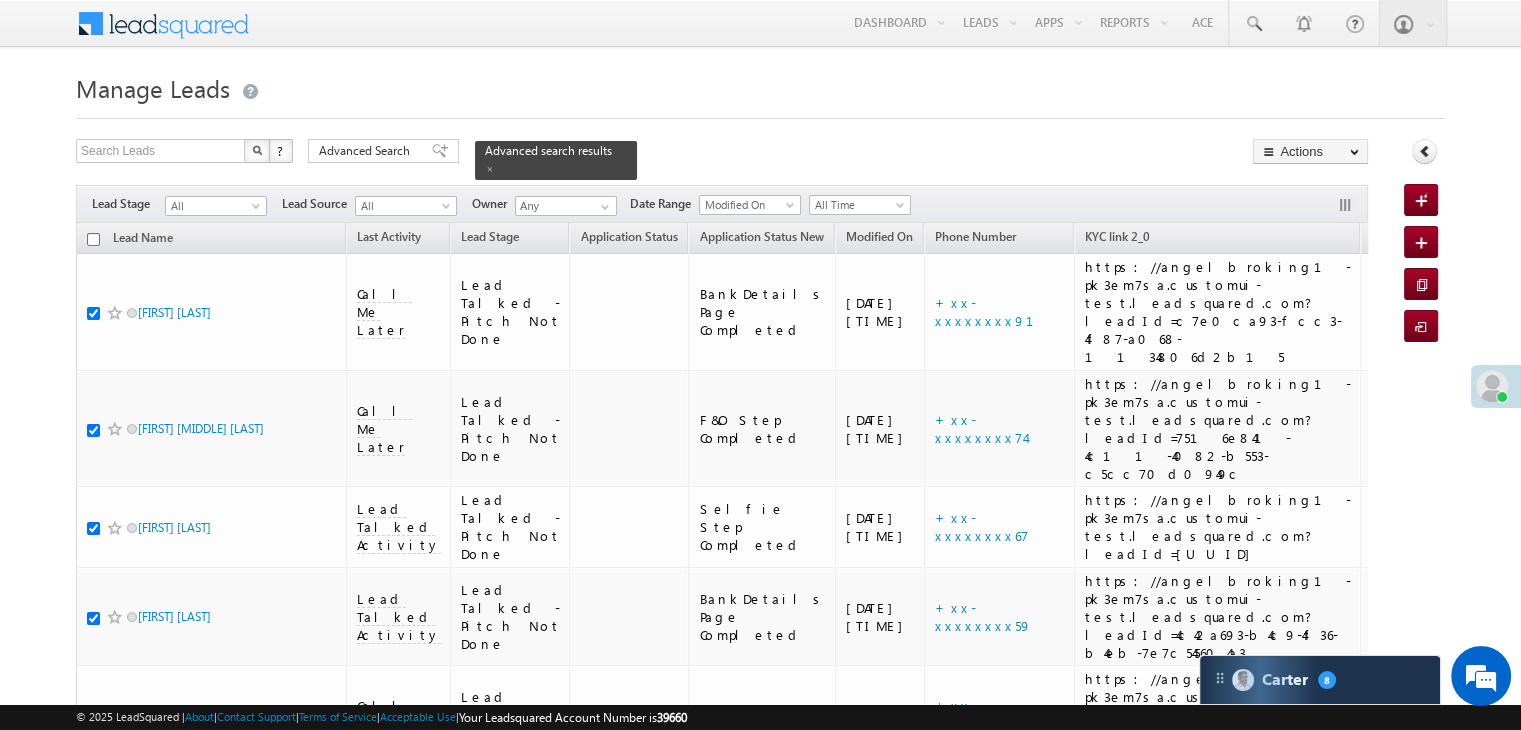 checkbox on "true" 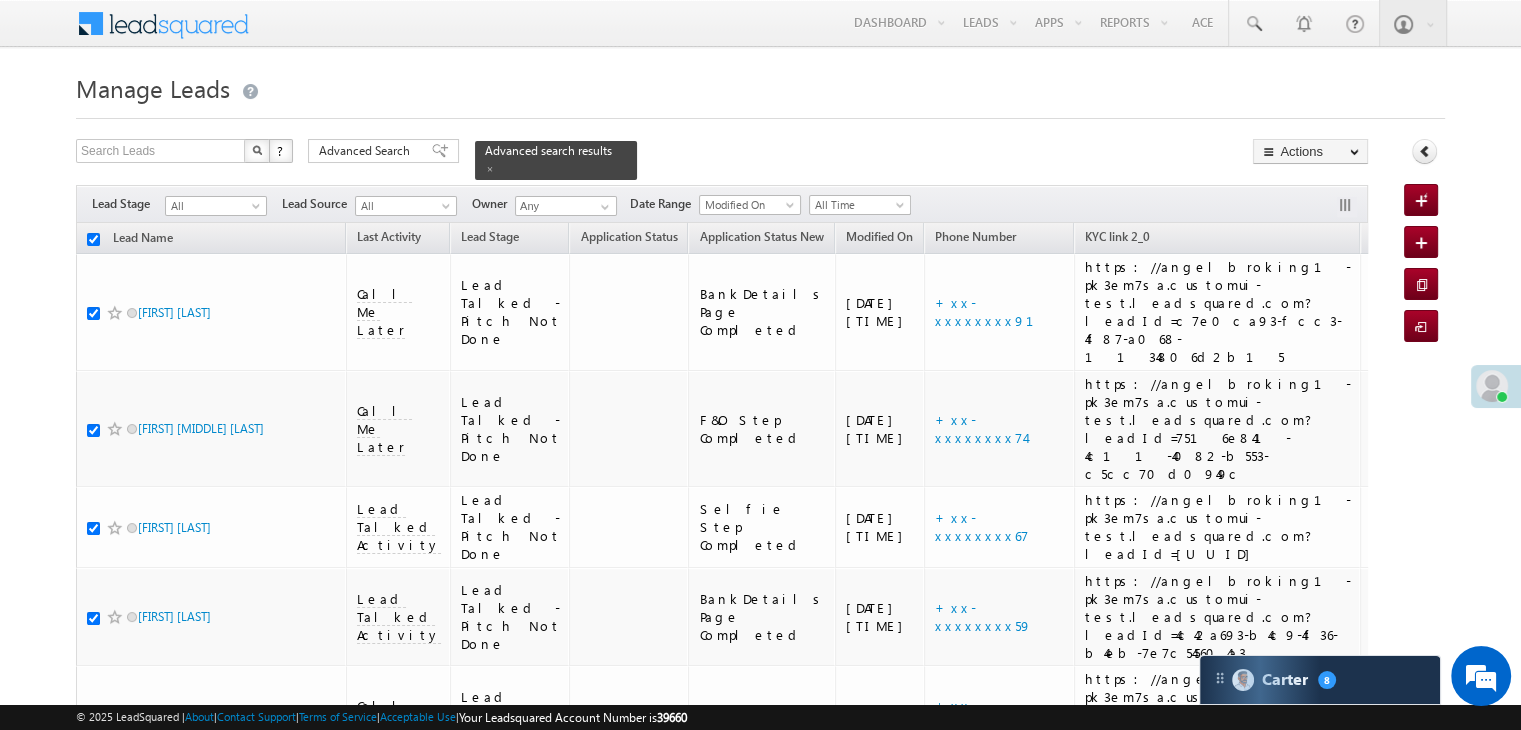 checkbox on "true" 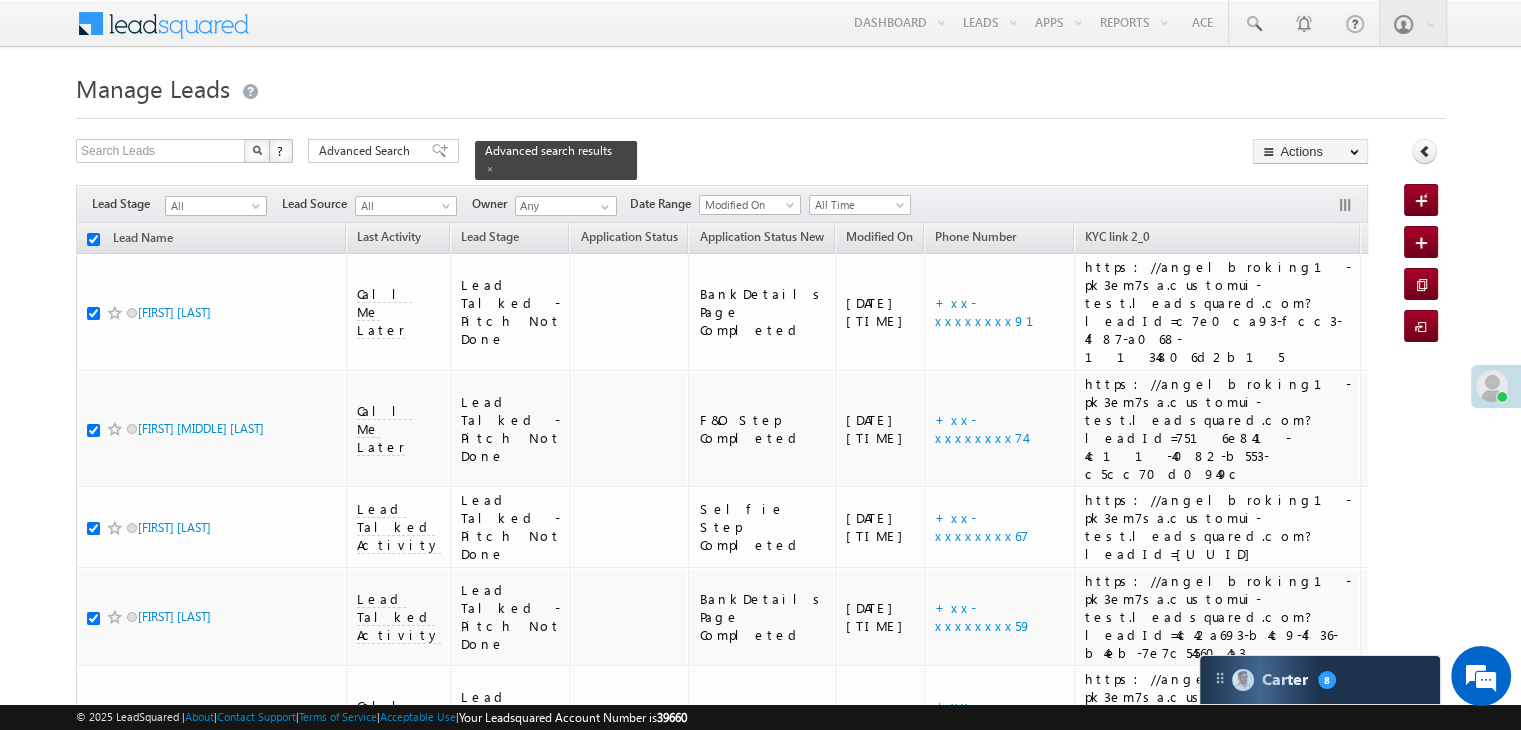 checkbox on "true" 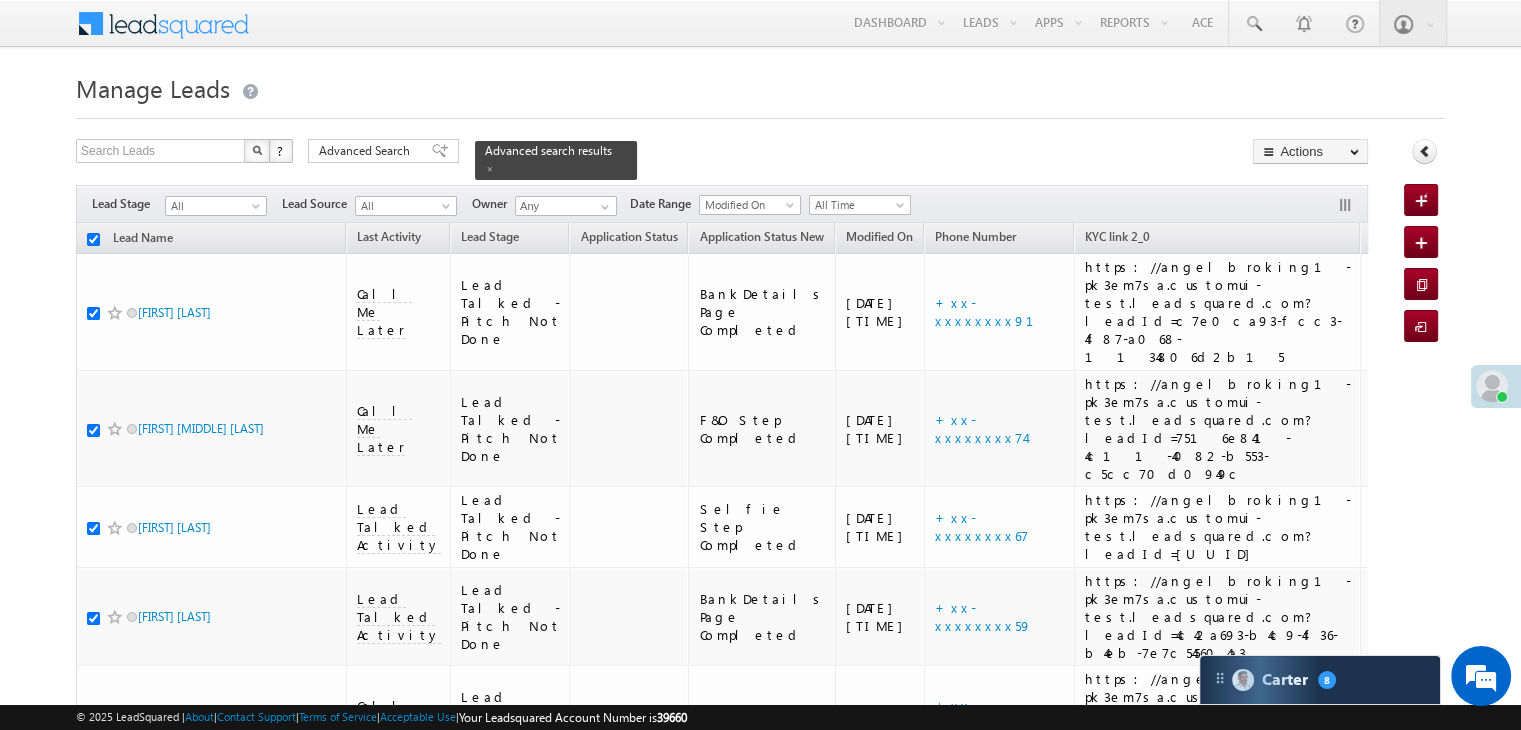 checkbox on "true" 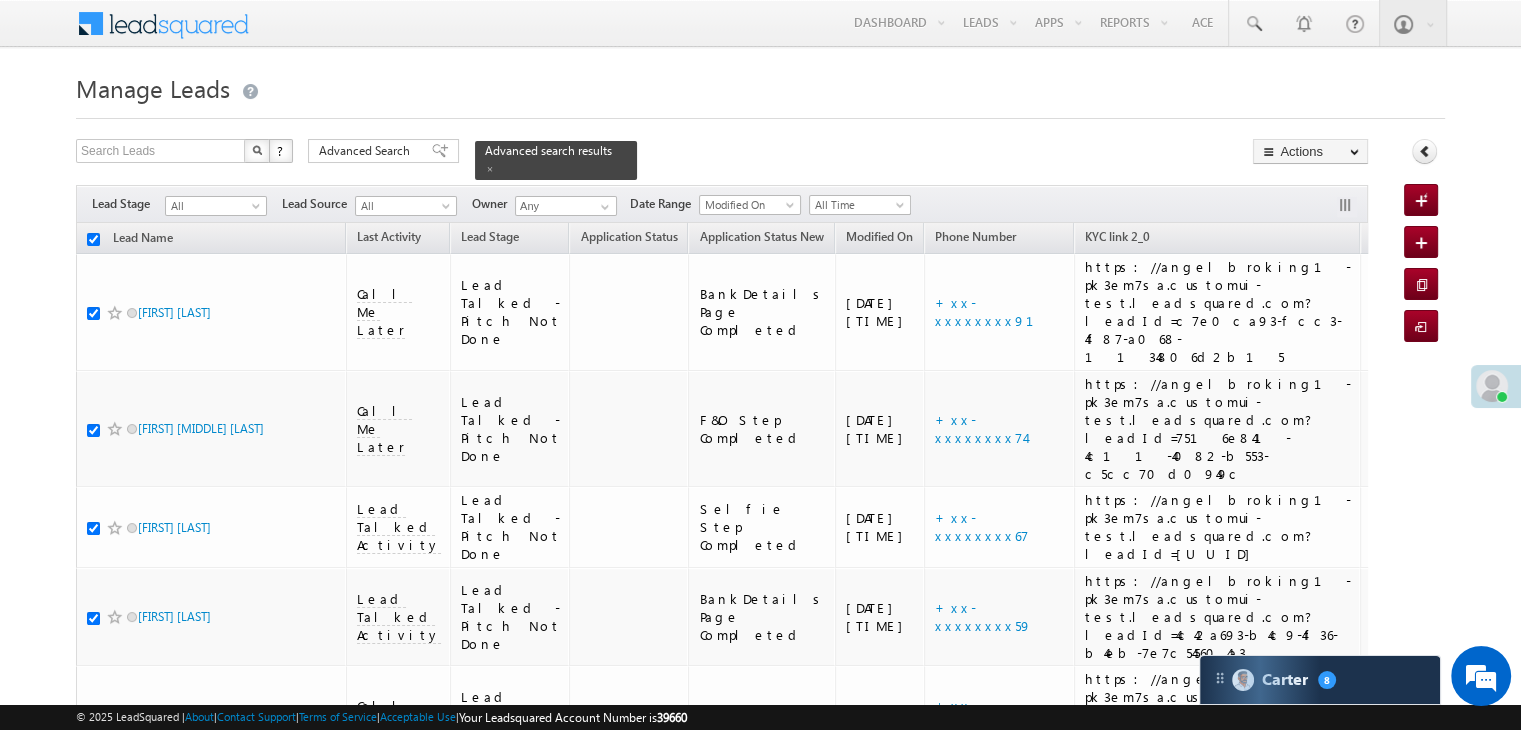 checkbox on "true" 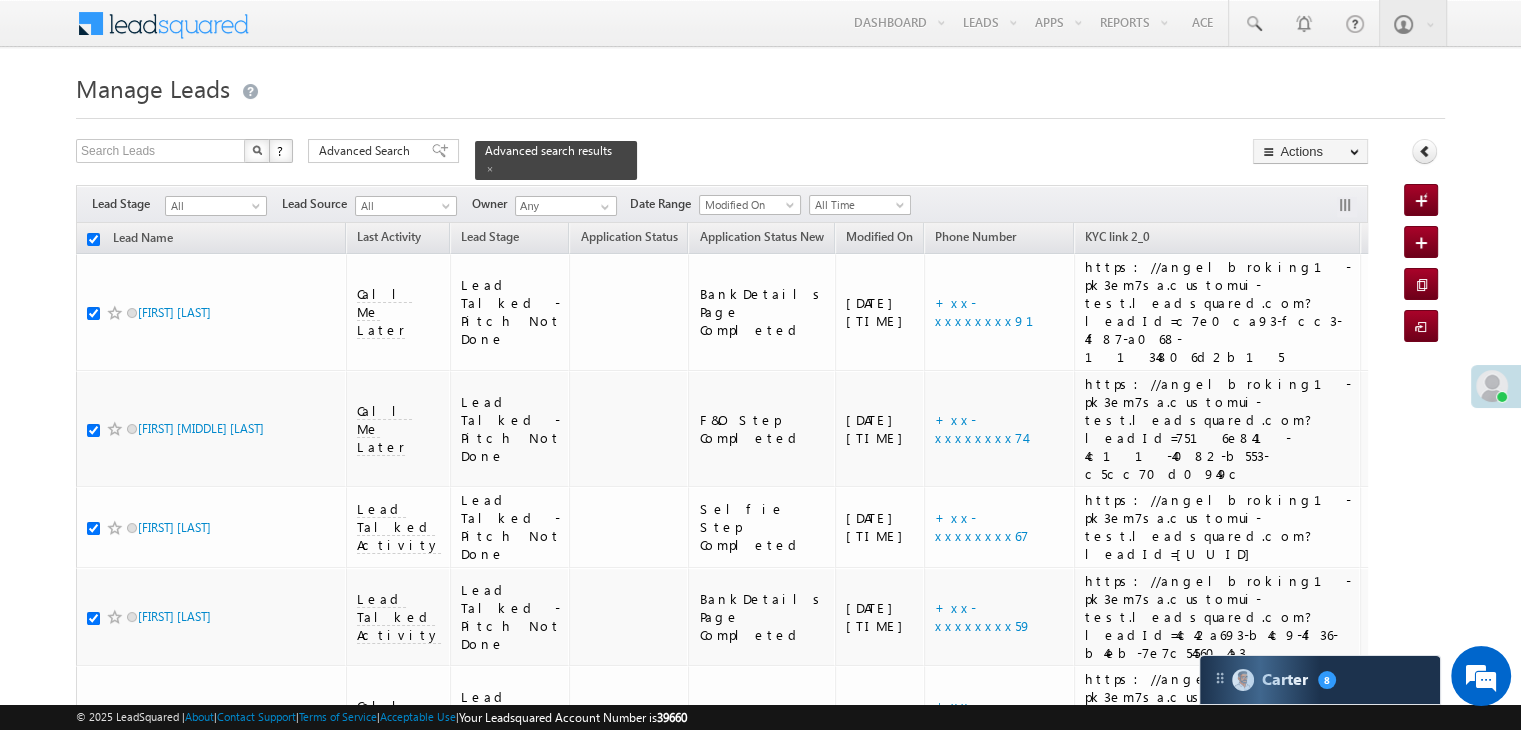 checkbox on "true" 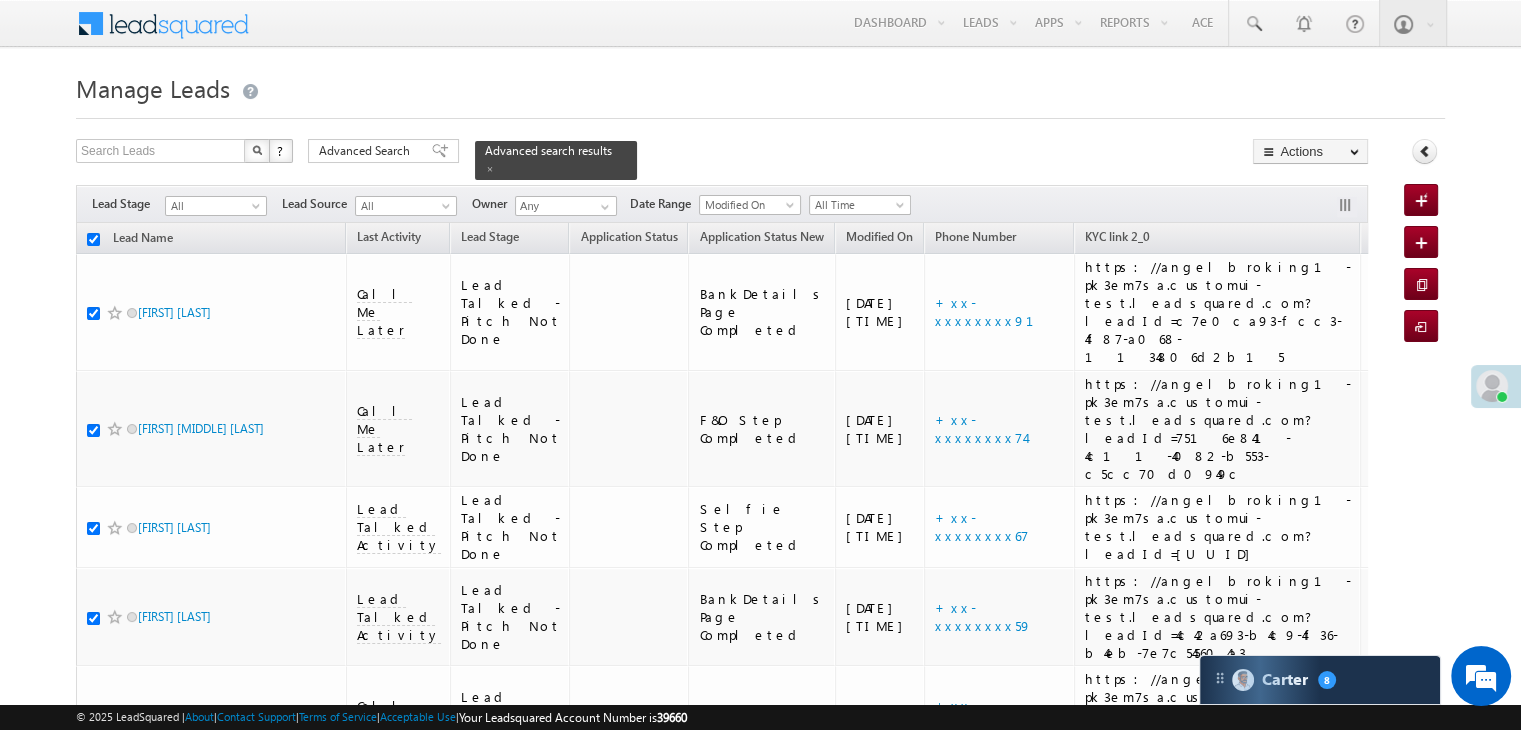 checkbox on "true" 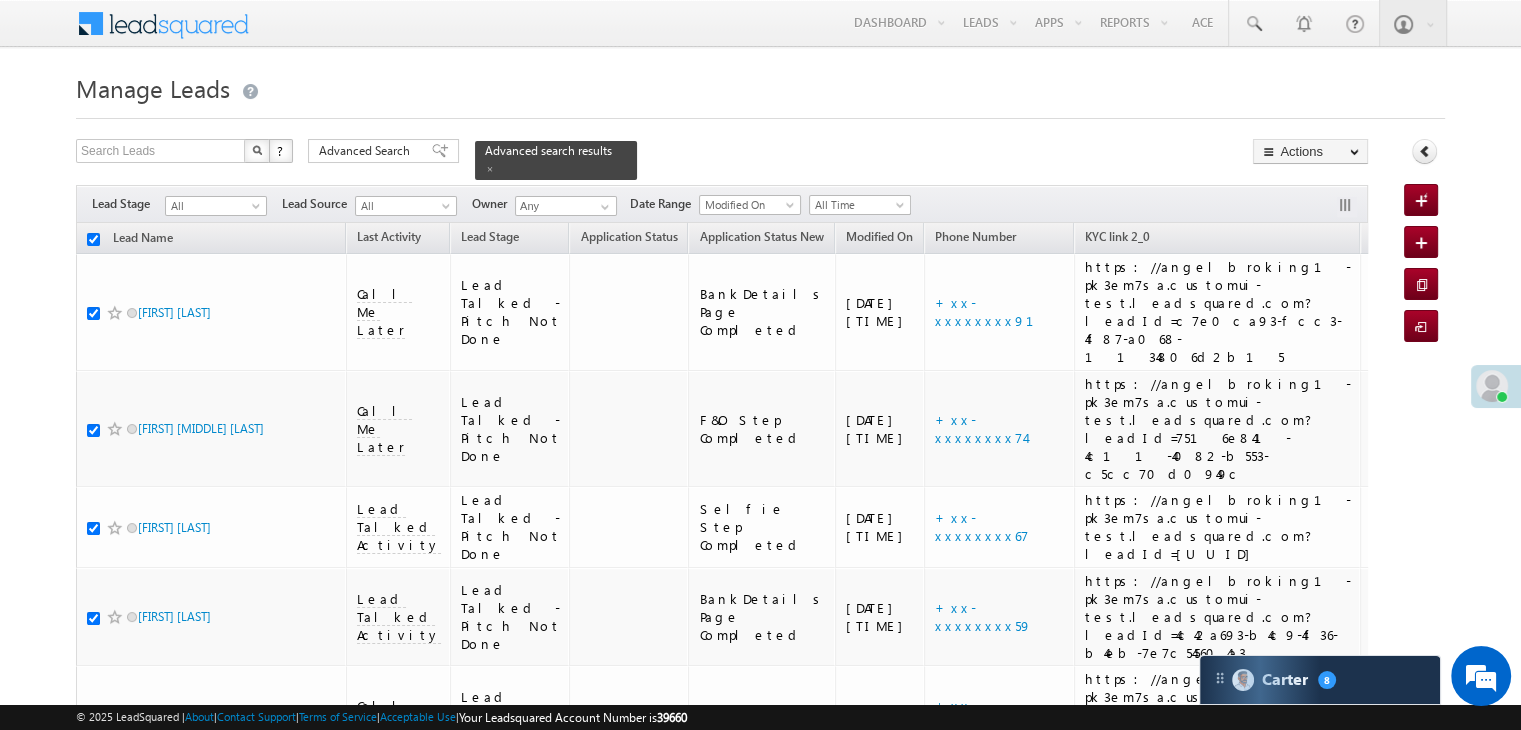 checkbox on "true" 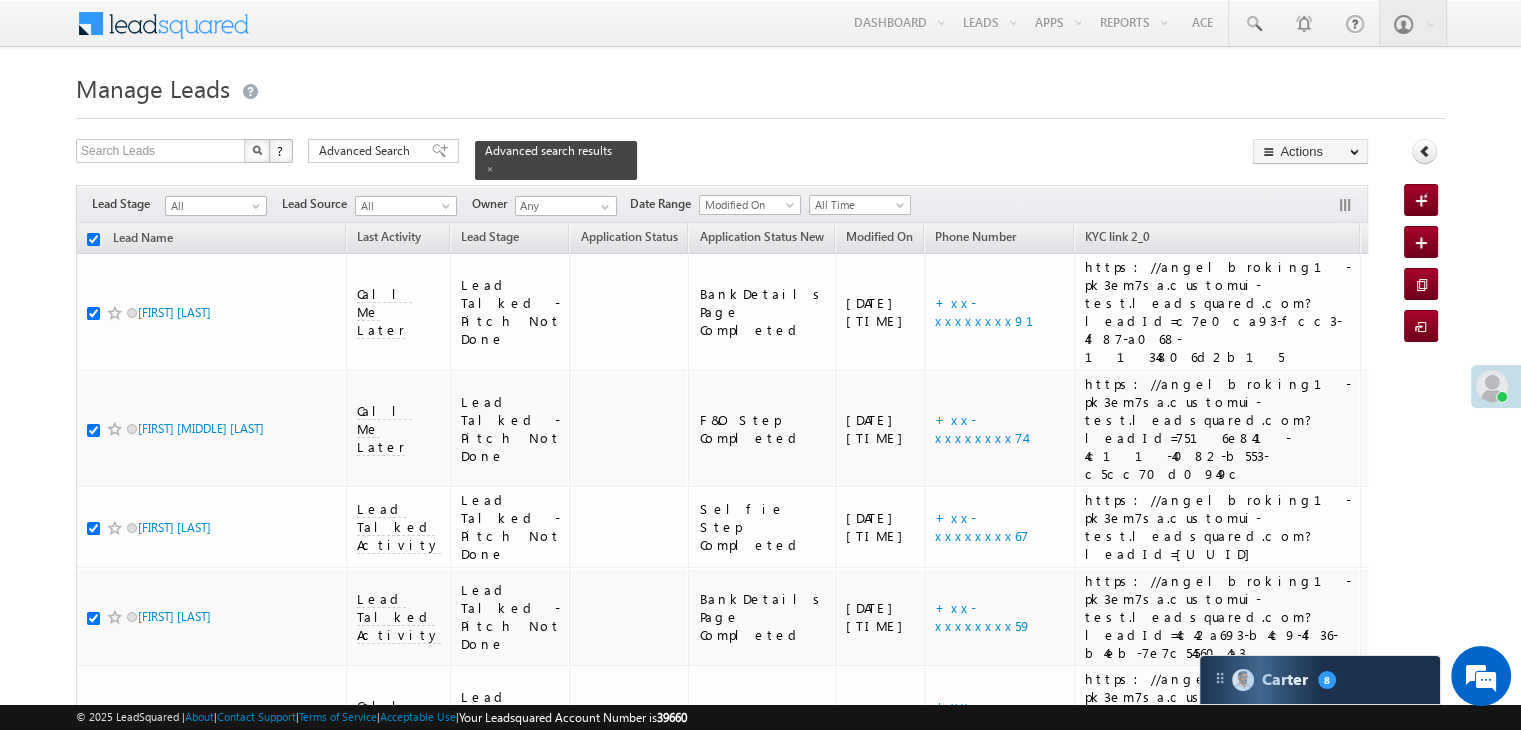 checkbox on "true" 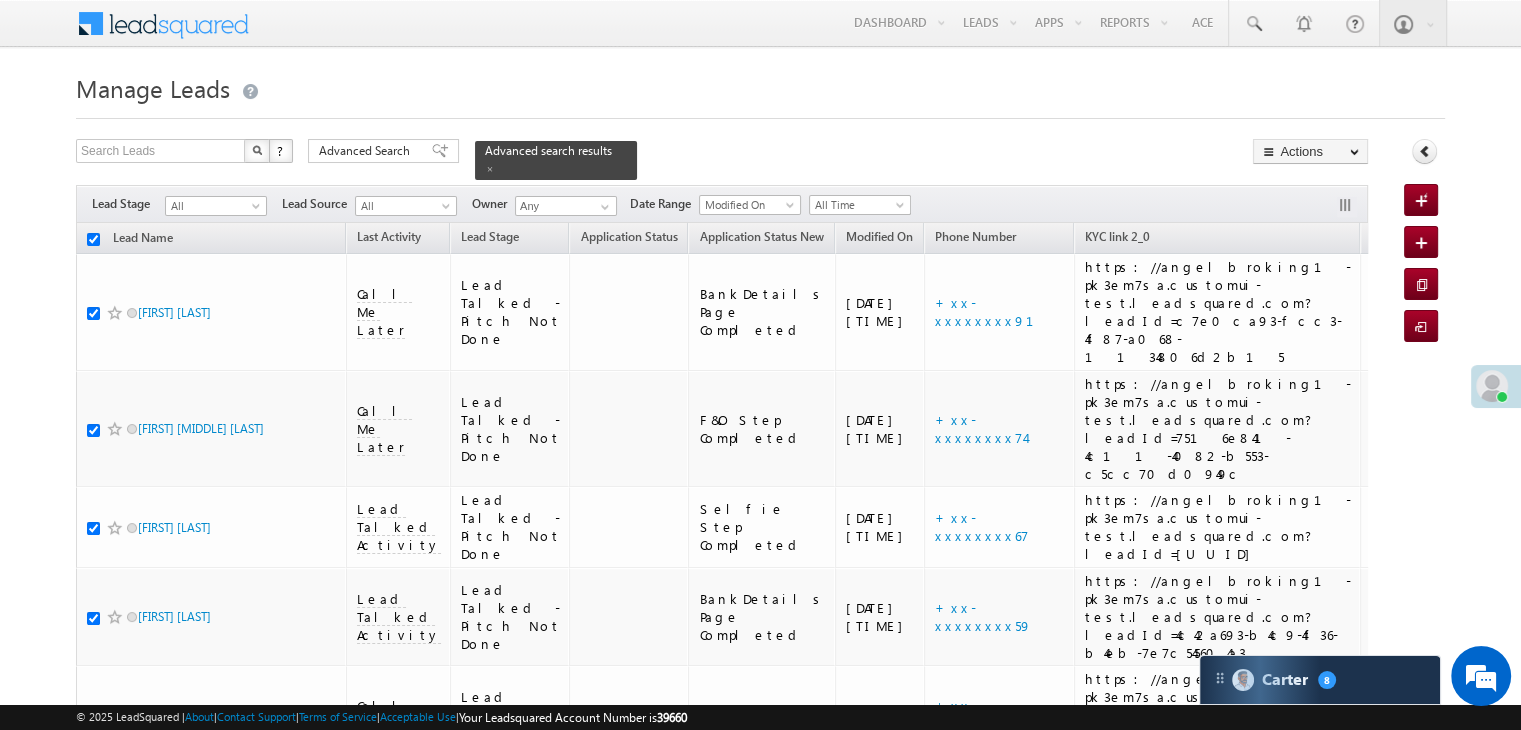 checkbox on "true" 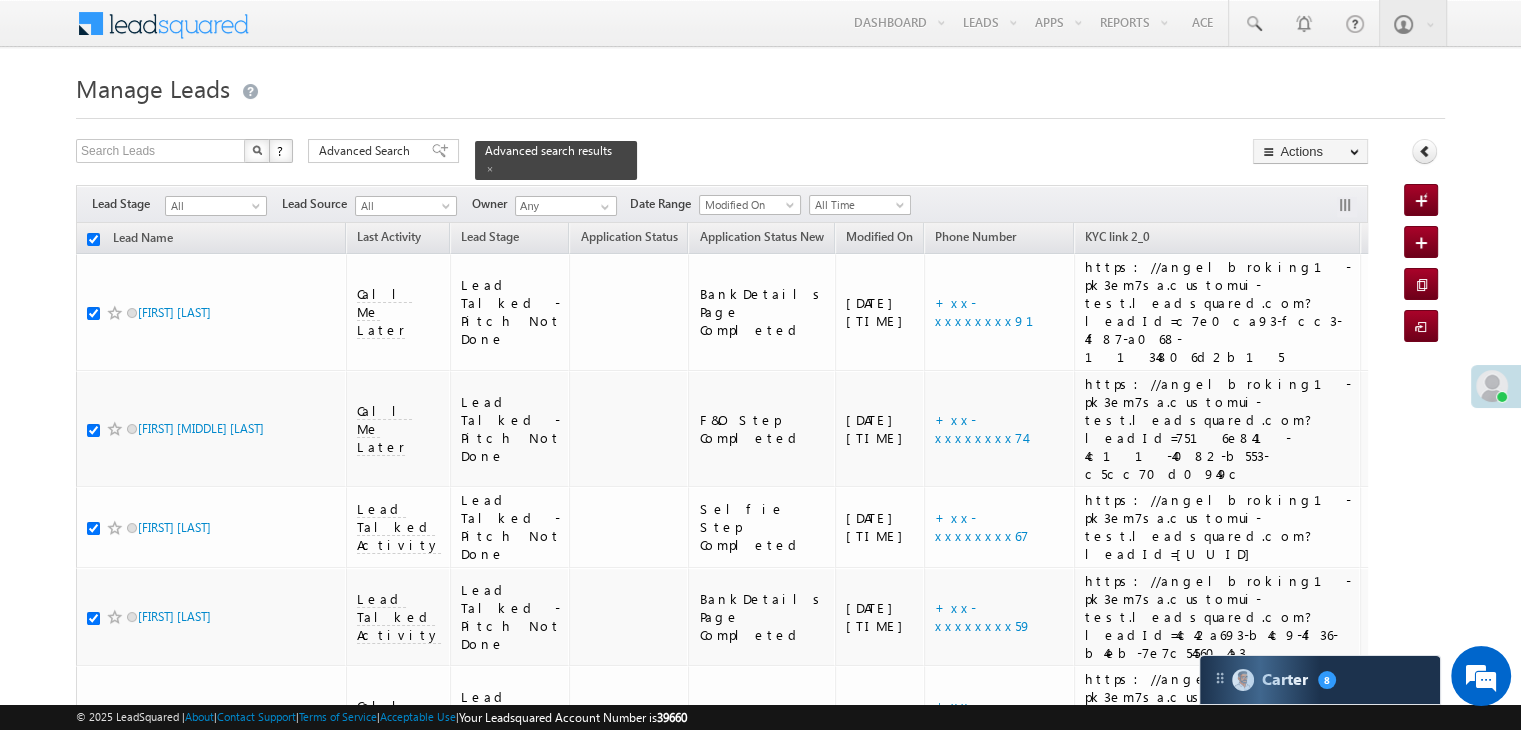 checkbox on "true" 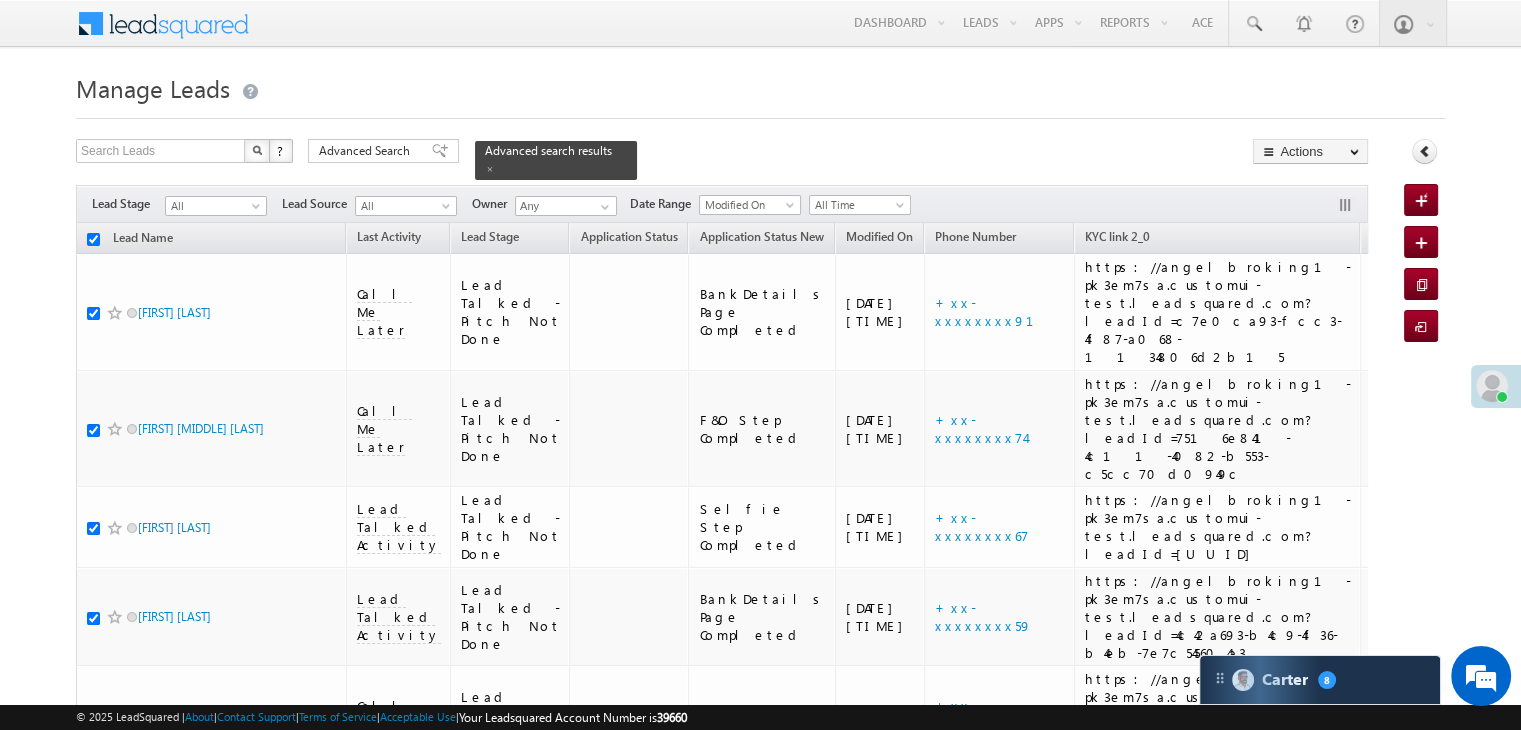 checkbox on "true" 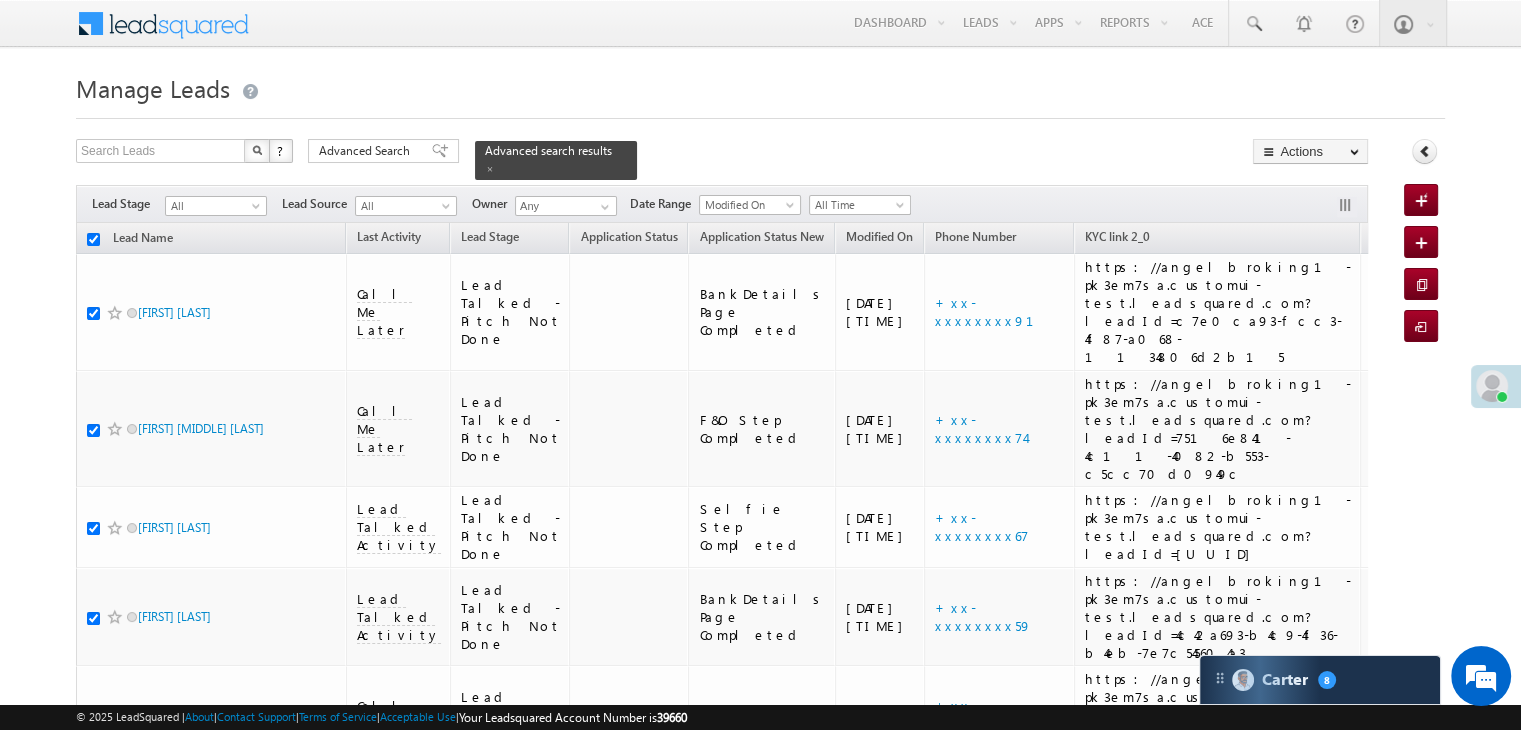 checkbox on "true" 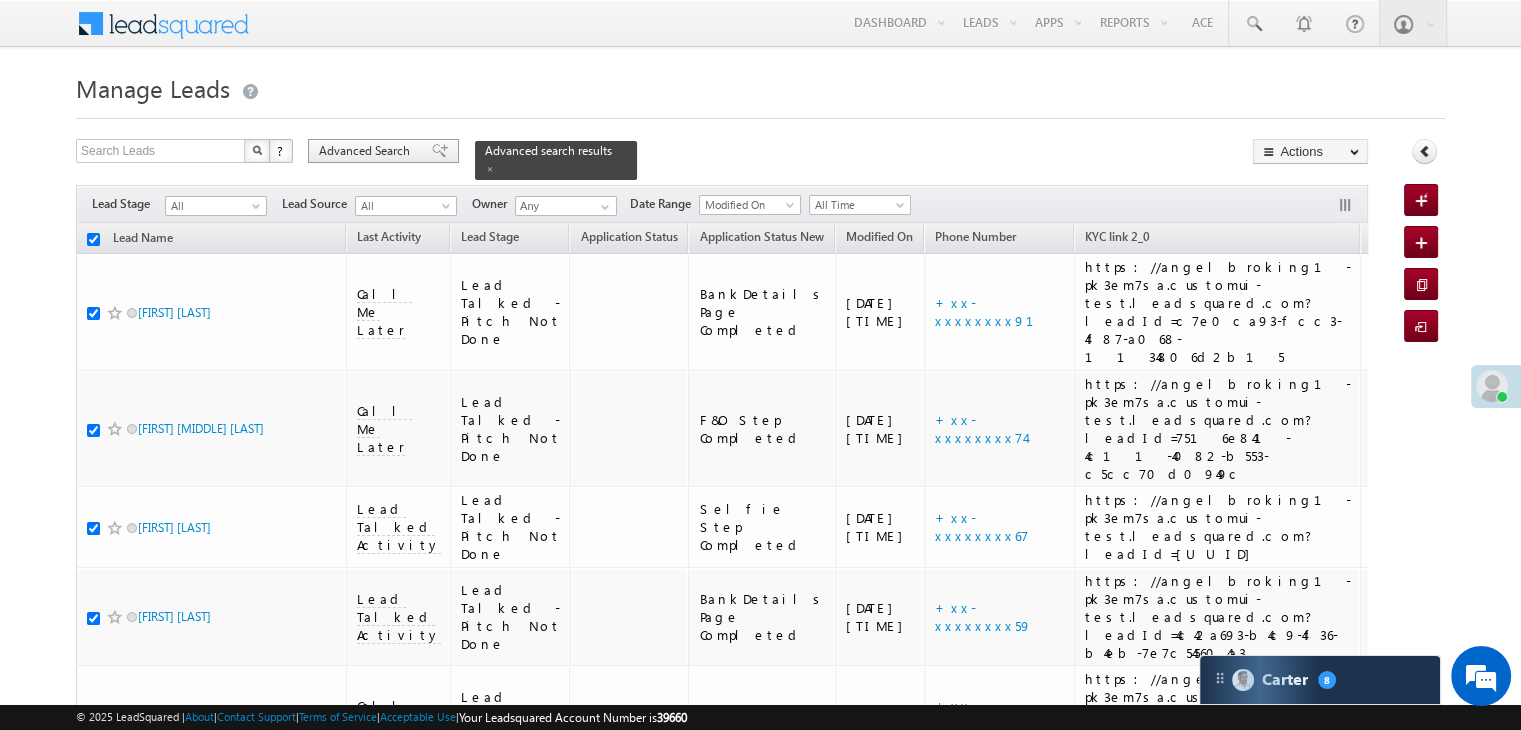 click on "Advanced Search" at bounding box center (367, 151) 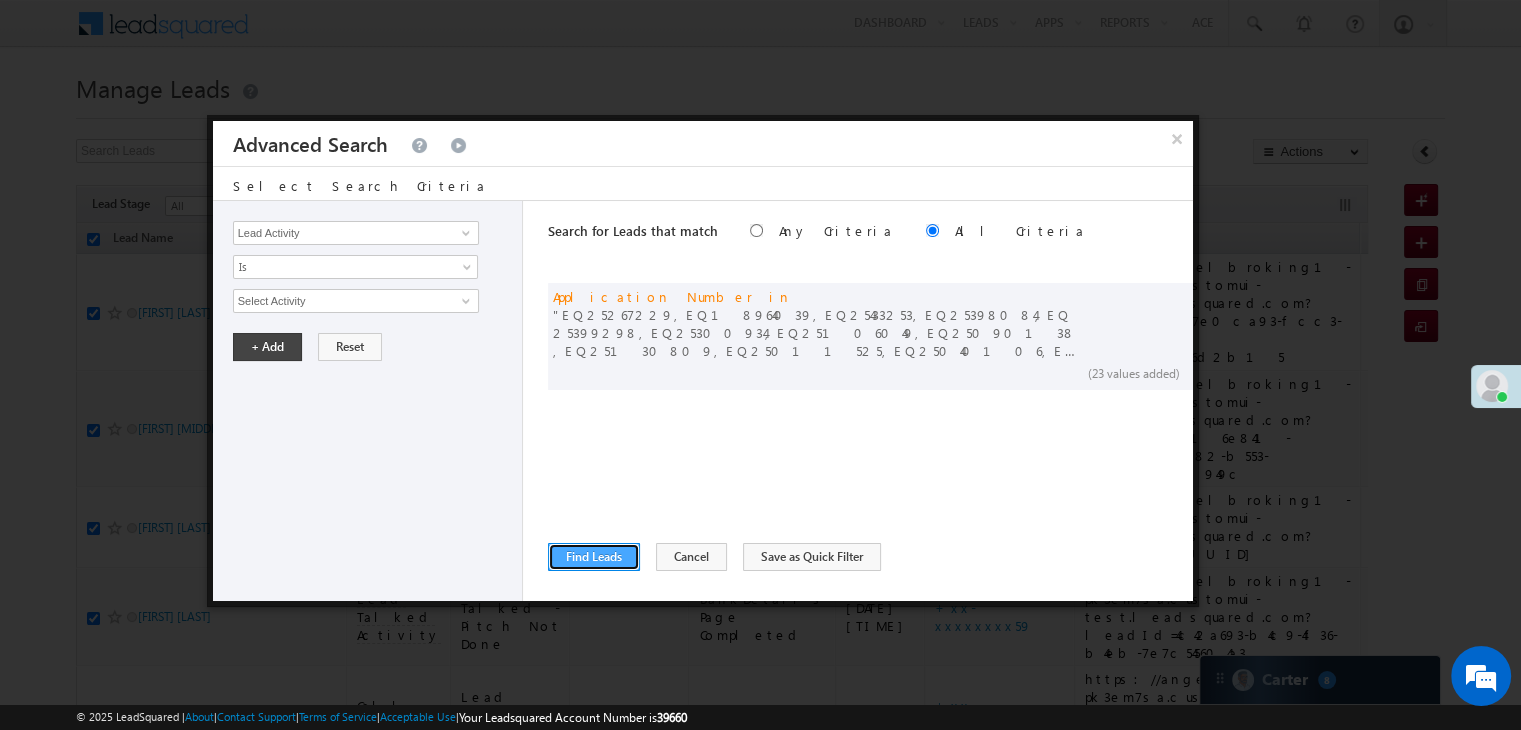 click on "Find Leads" at bounding box center (594, 557) 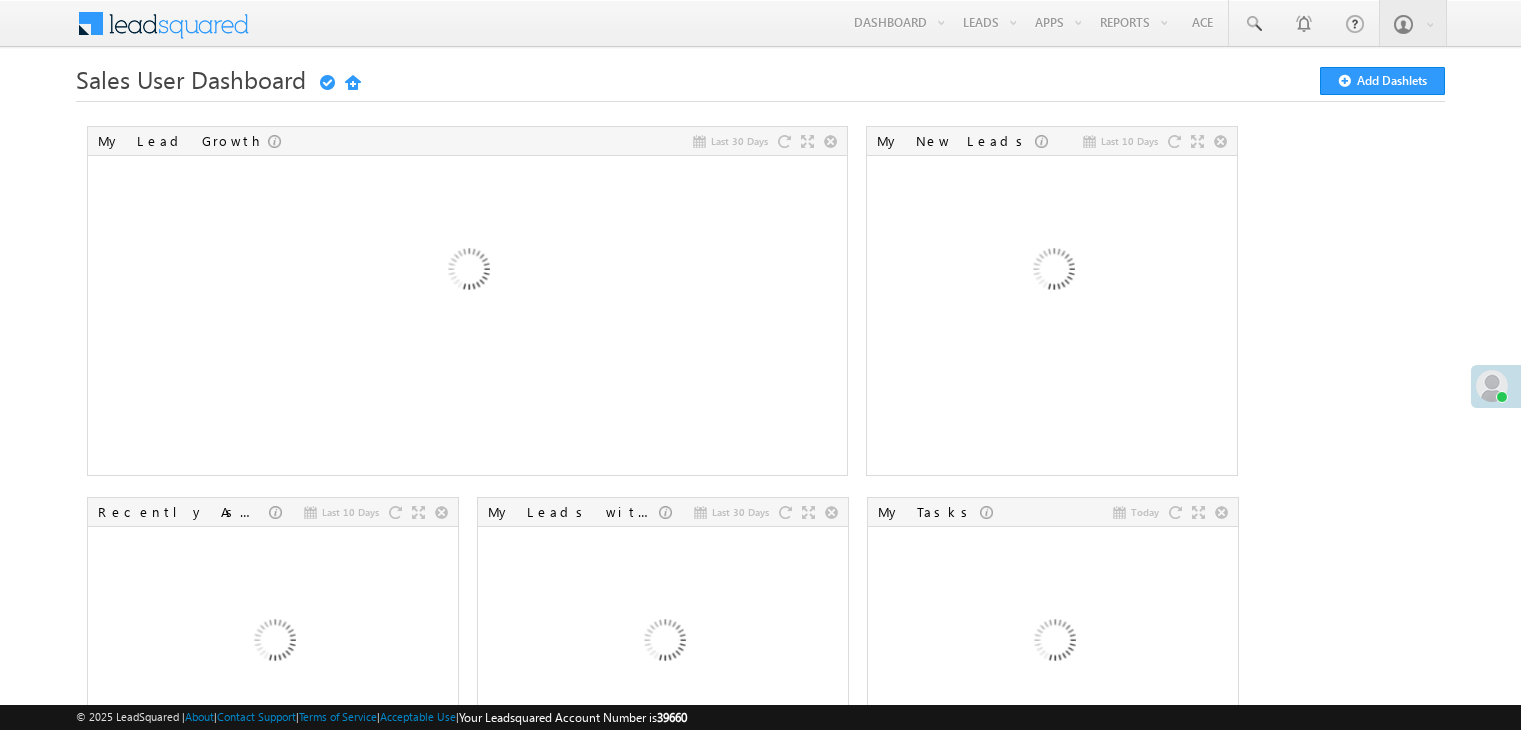 scroll, scrollTop: 0, scrollLeft: 0, axis: both 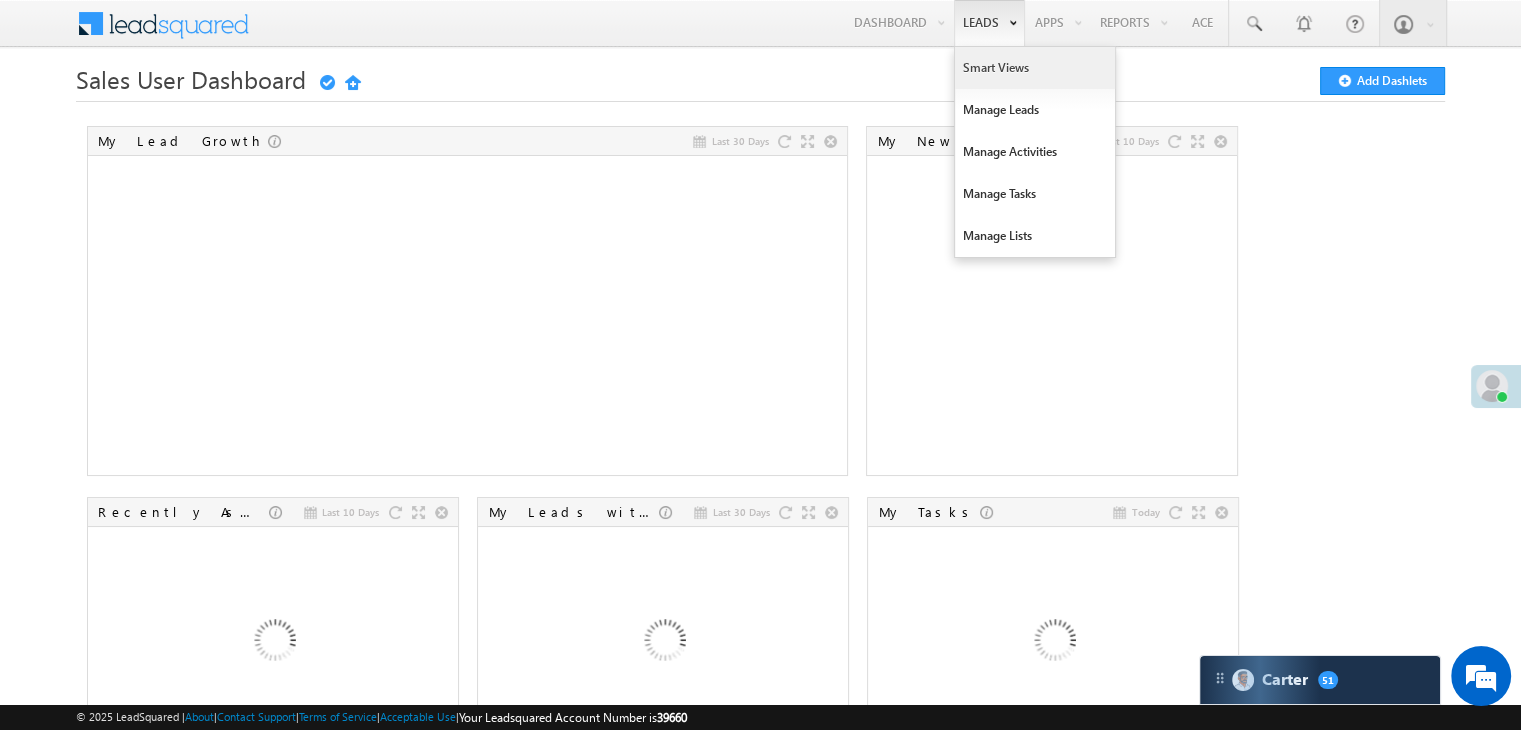 click on "Smart Views" at bounding box center (1035, 68) 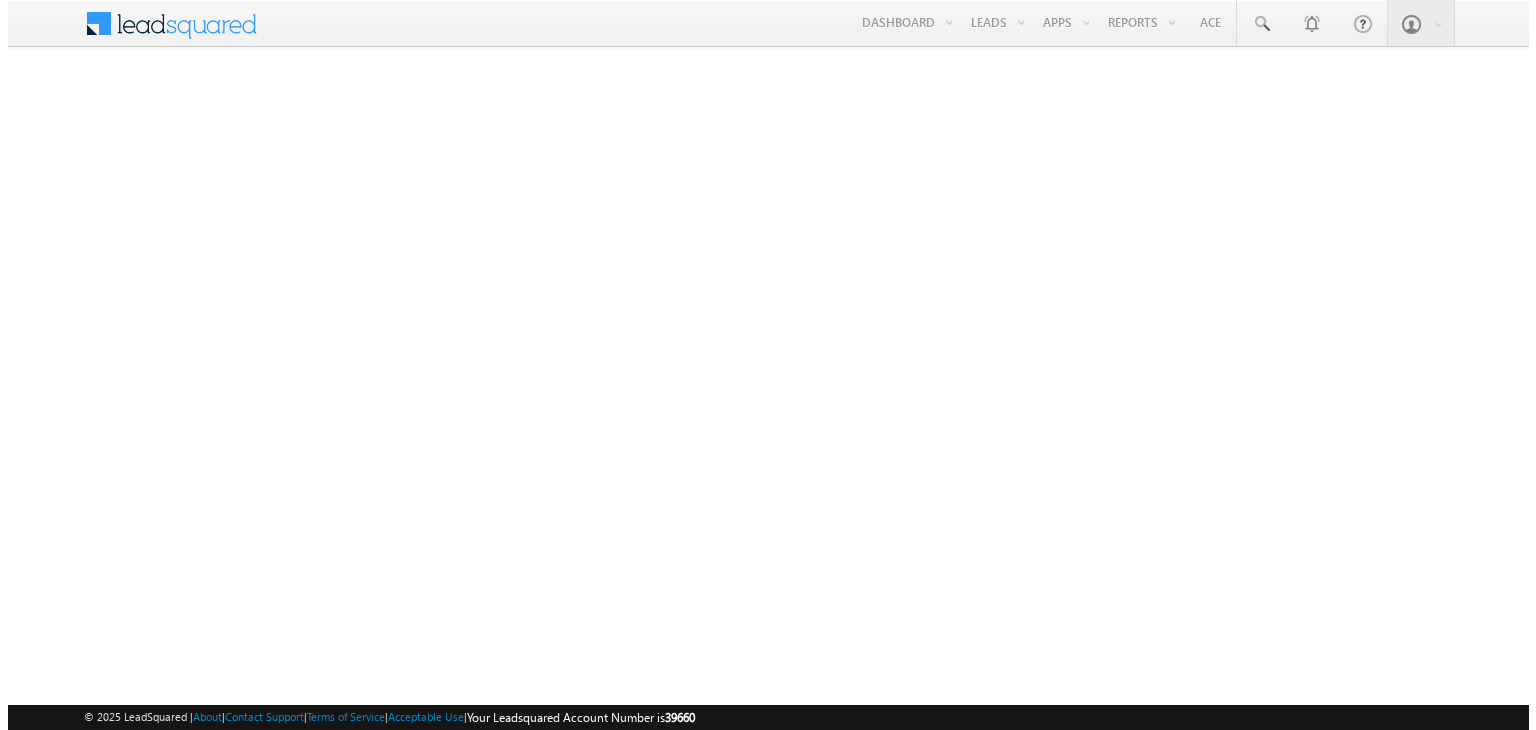 scroll, scrollTop: 0, scrollLeft: 0, axis: both 